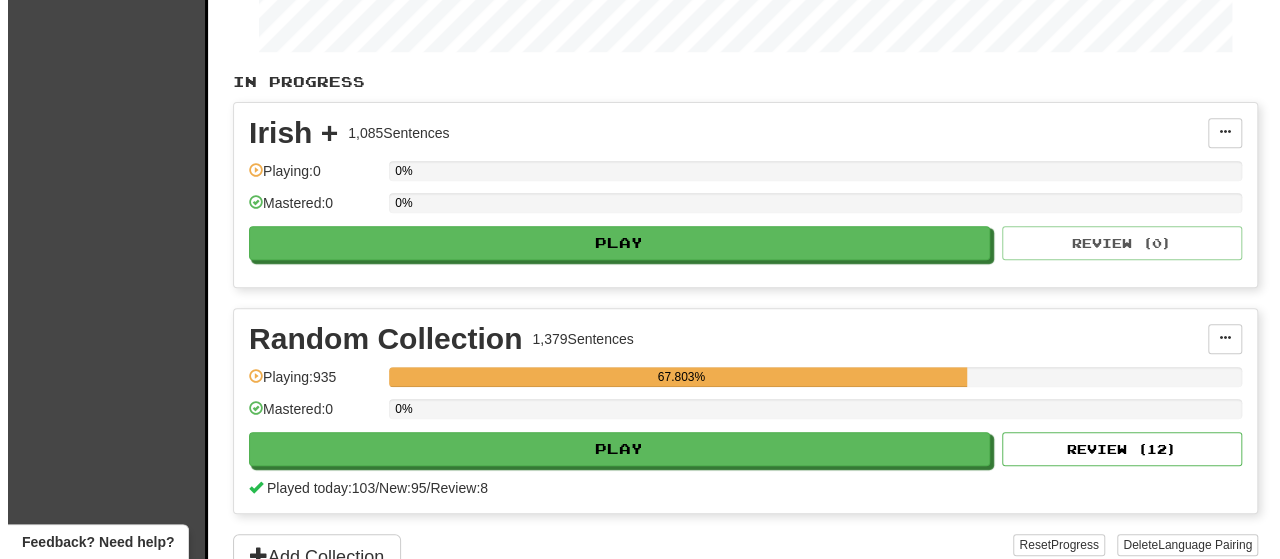 scroll, scrollTop: 388, scrollLeft: 0, axis: vertical 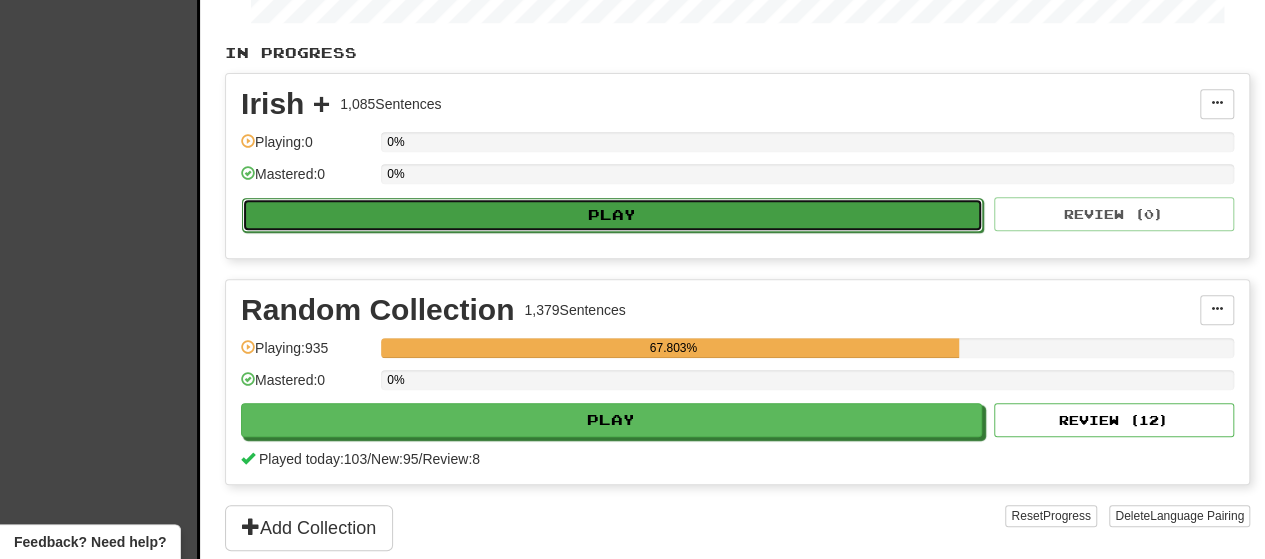 click on "Play" at bounding box center (612, 215) 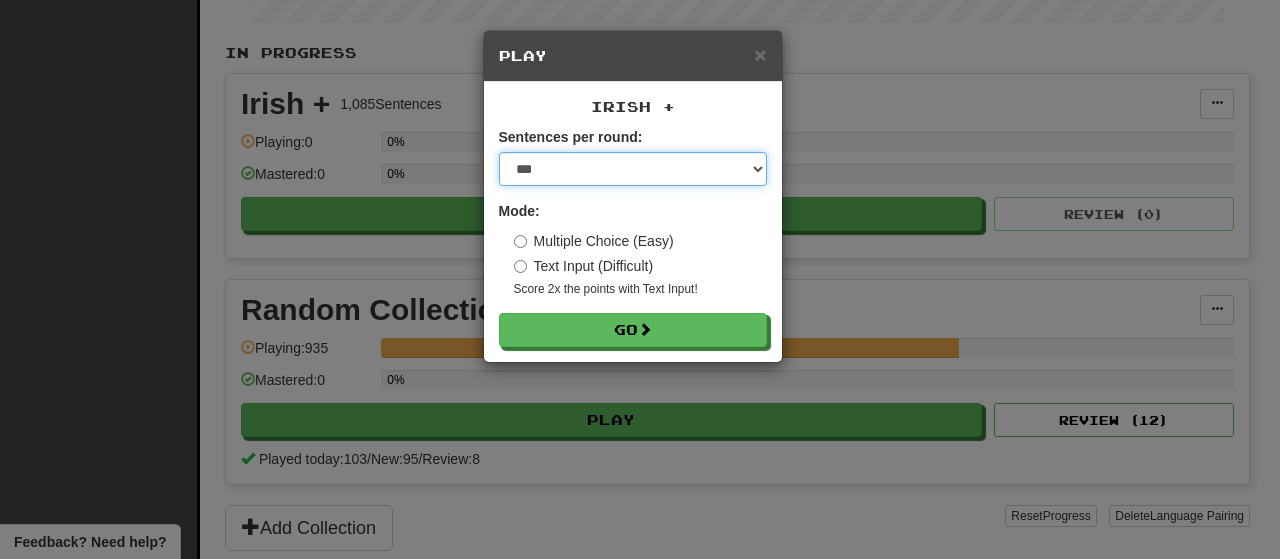 click on "* ** ** ** ** ** *** ********" at bounding box center (633, 169) 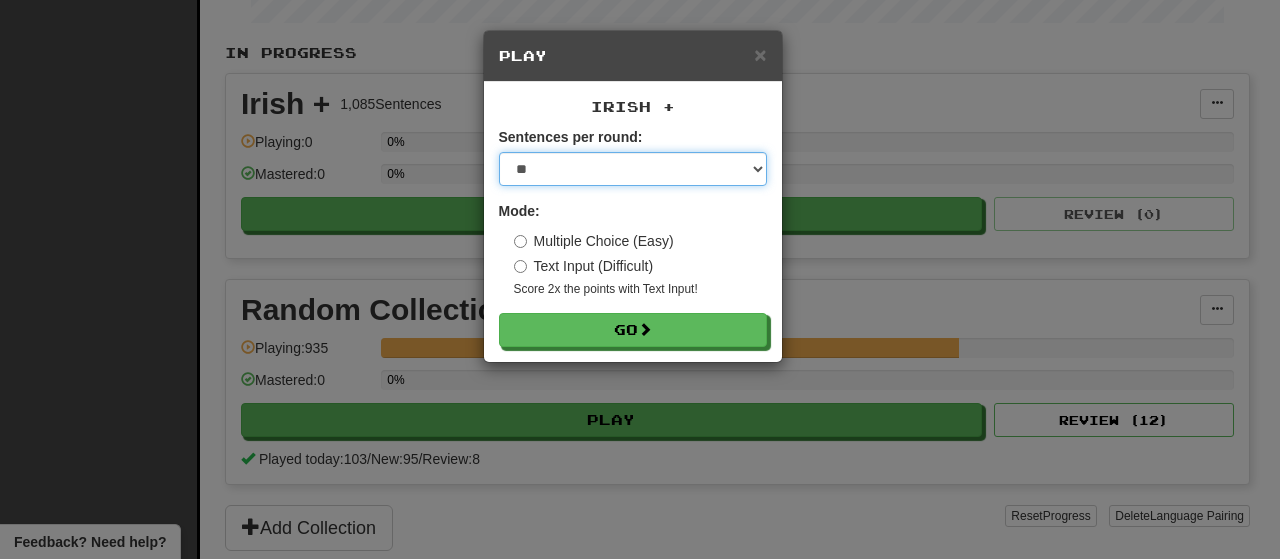click on "* ** ** ** ** ** *** ********" at bounding box center (633, 169) 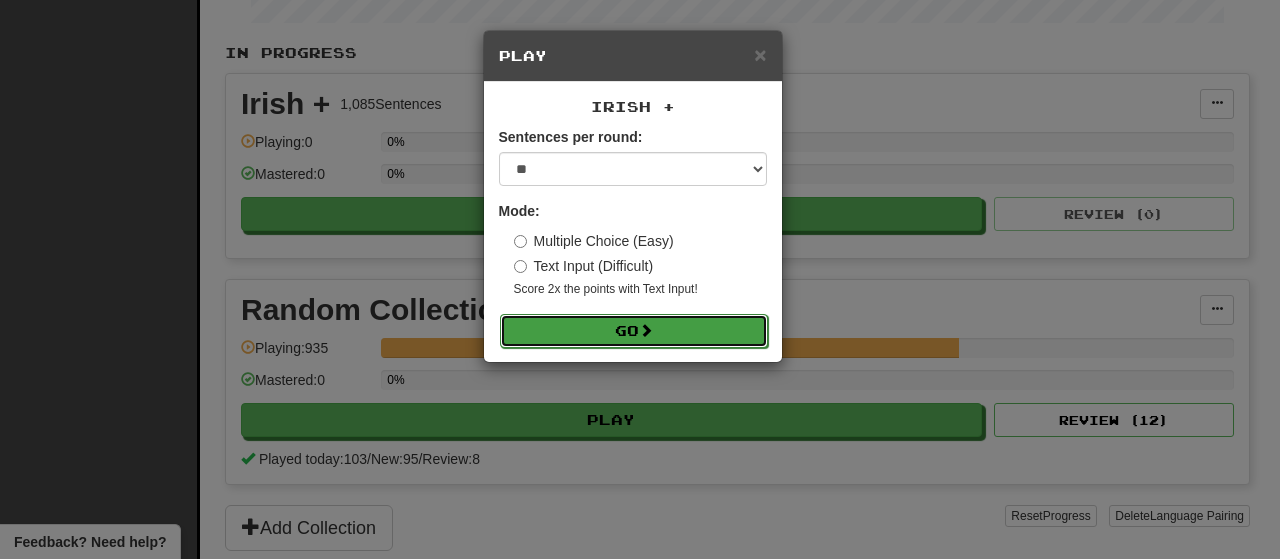 click on "Go" at bounding box center [634, 331] 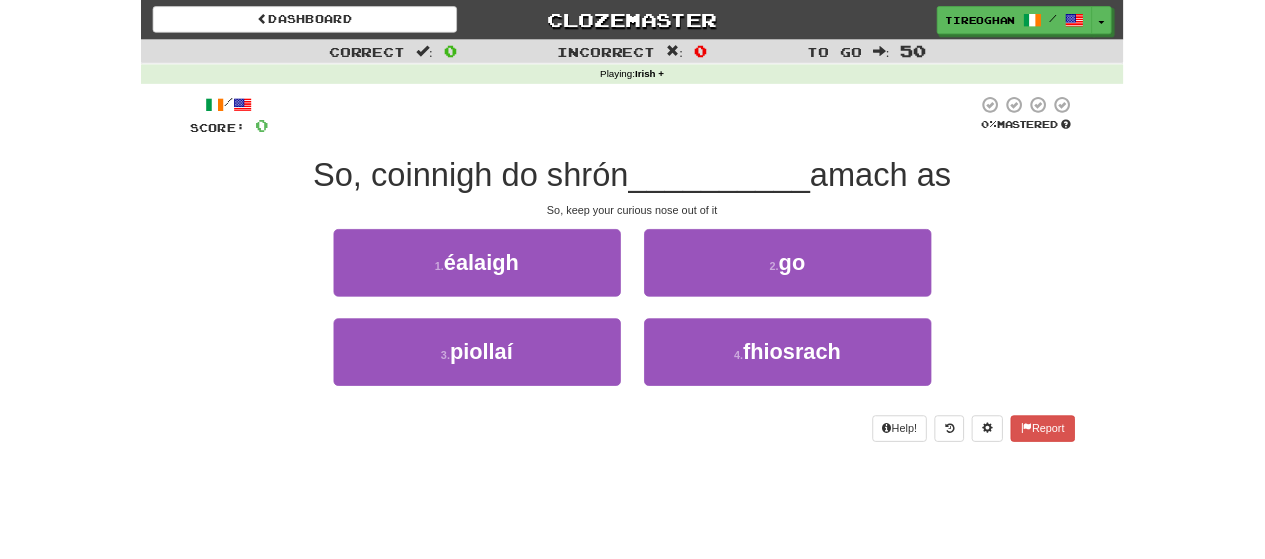scroll, scrollTop: 0, scrollLeft: 0, axis: both 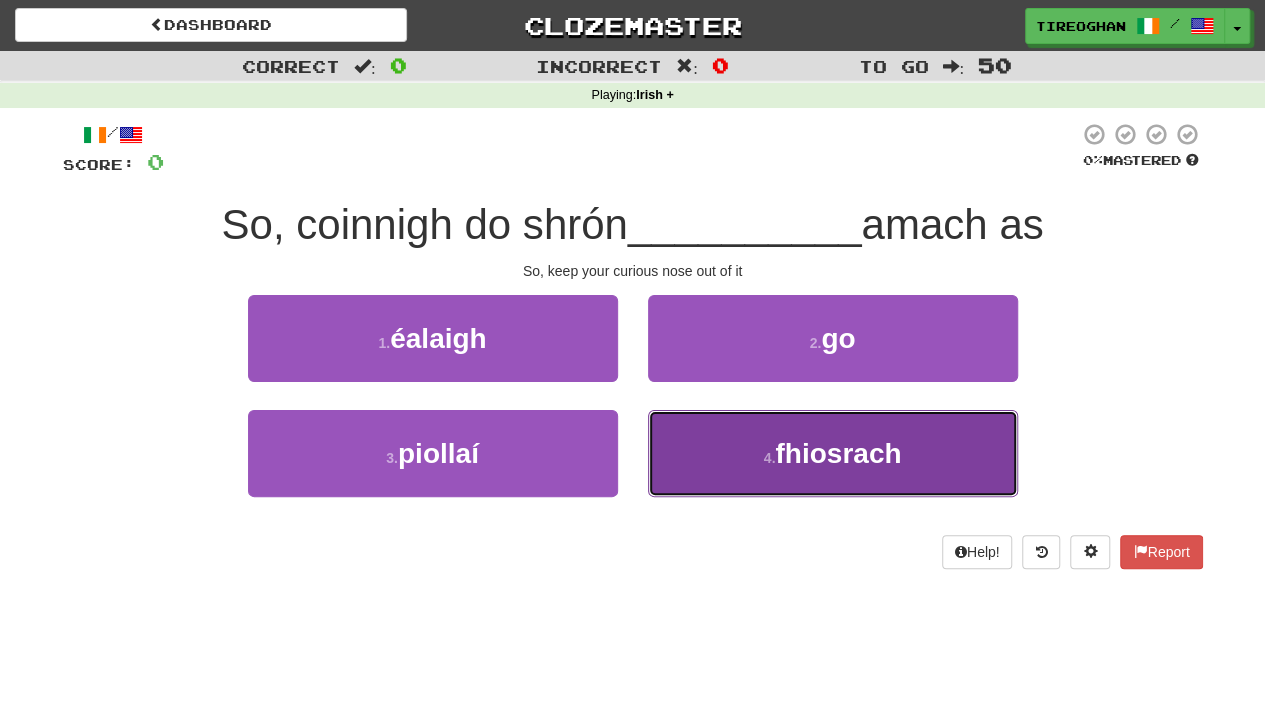 click on "fhiosrach" at bounding box center [838, 453] 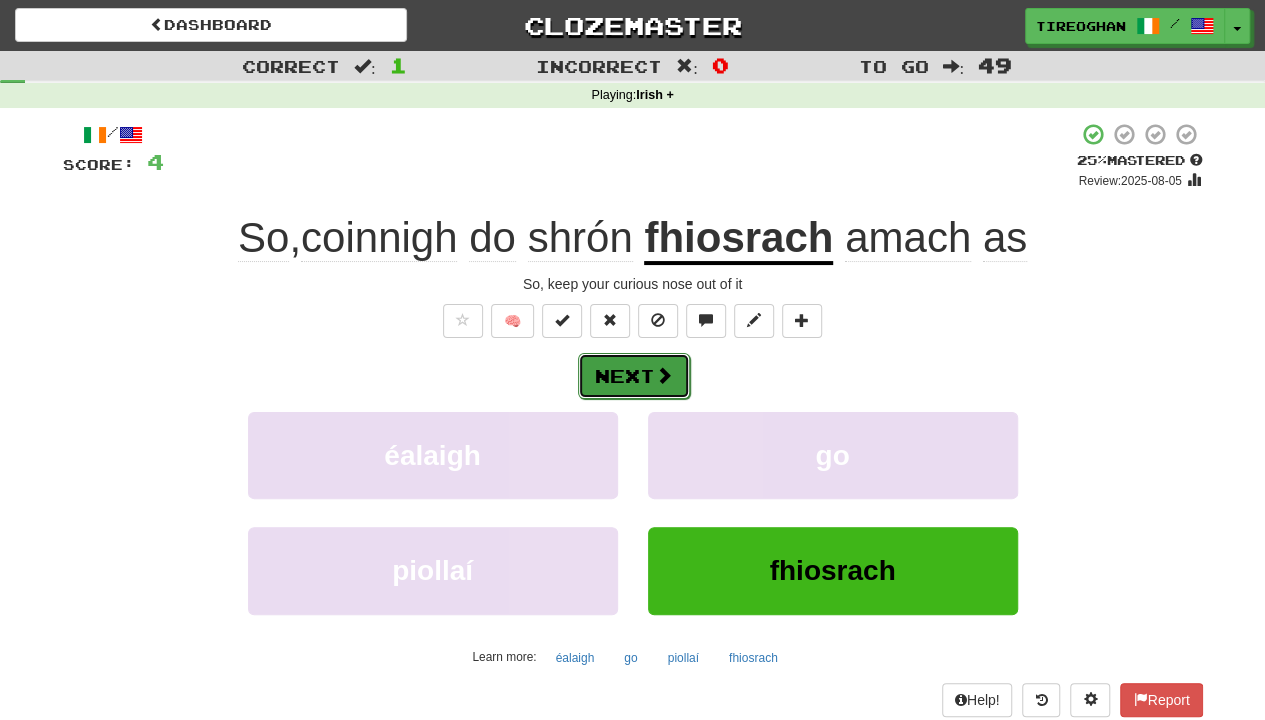 click on "Next" at bounding box center [634, 376] 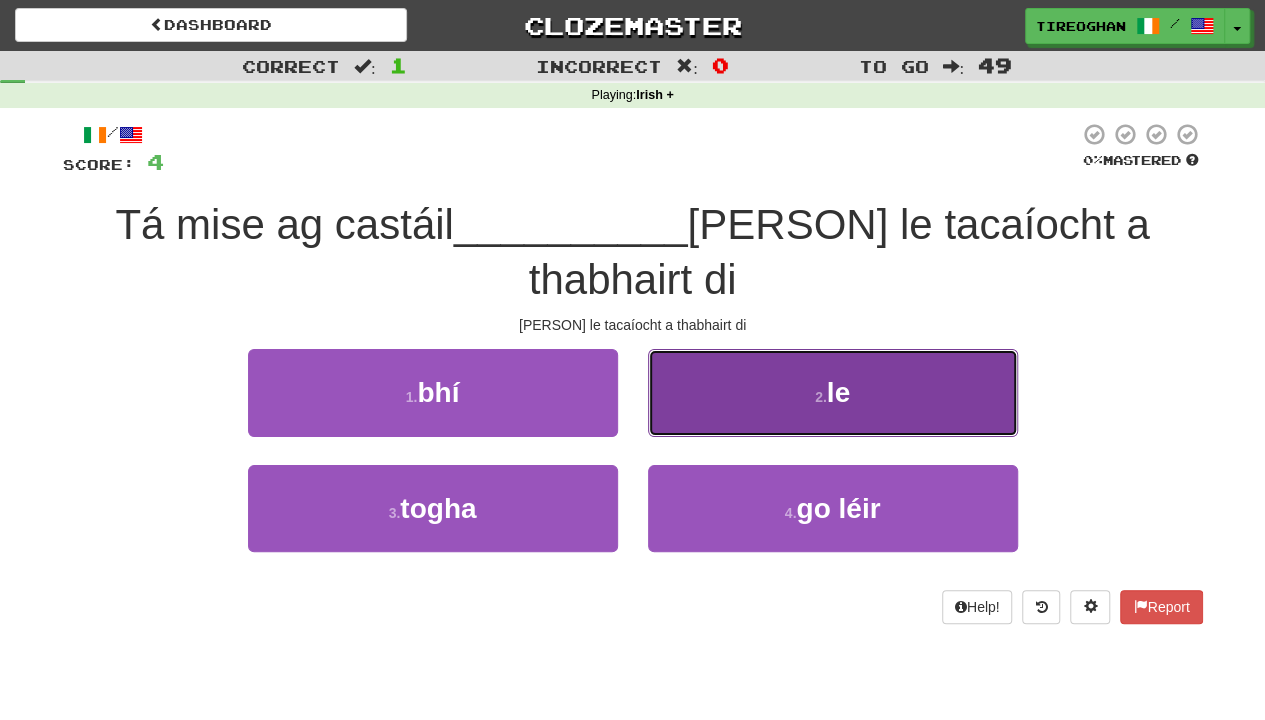 click on "2 .  le" at bounding box center (833, 392) 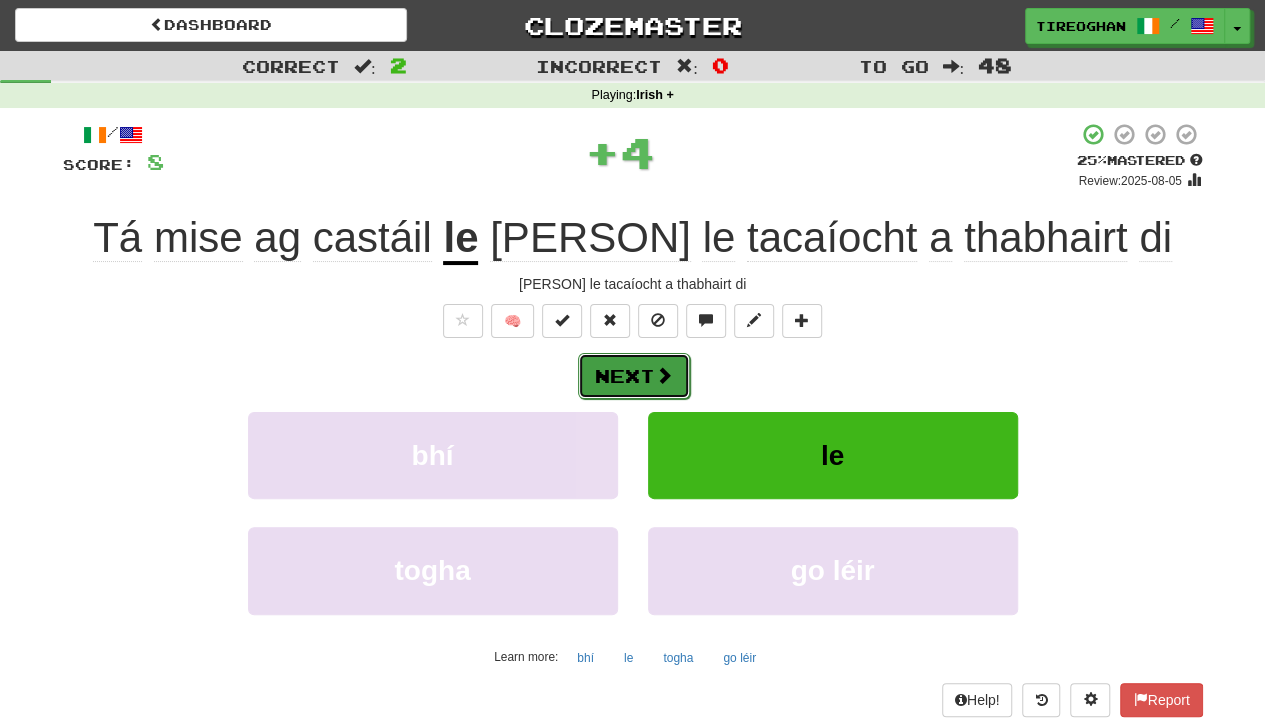 click on "Next" at bounding box center [634, 376] 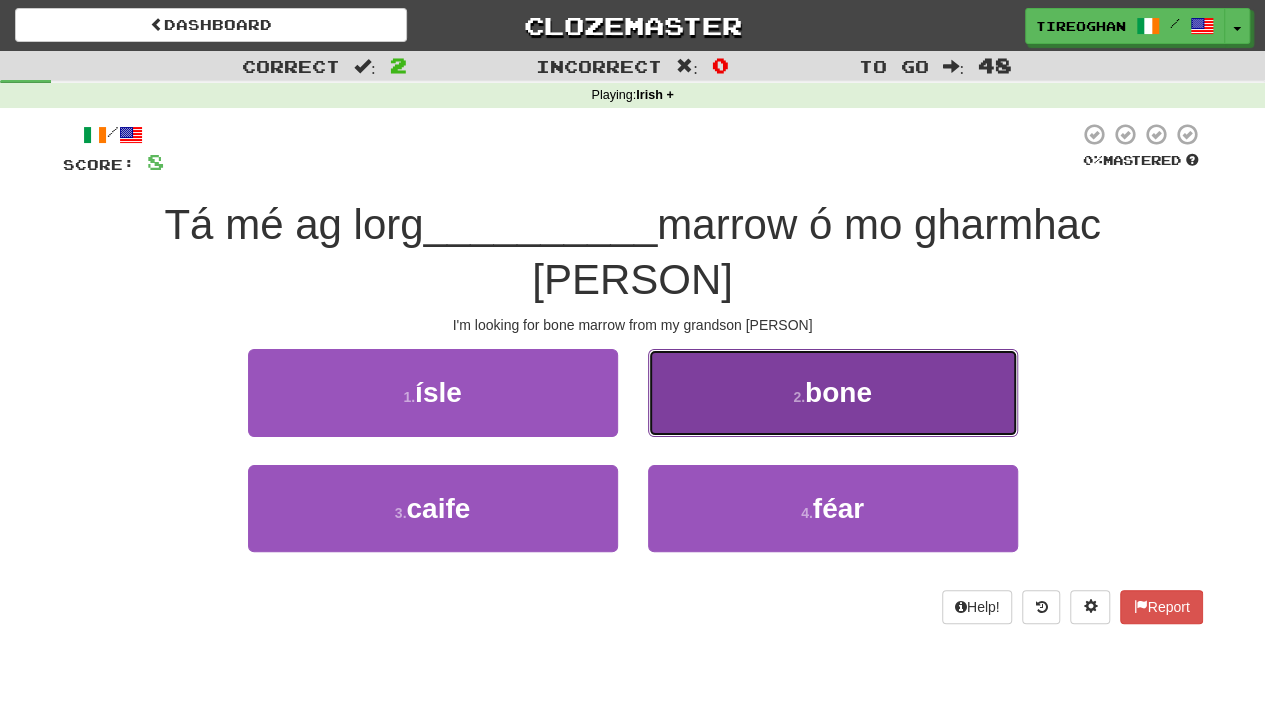 click on "2 ." at bounding box center (799, 397) 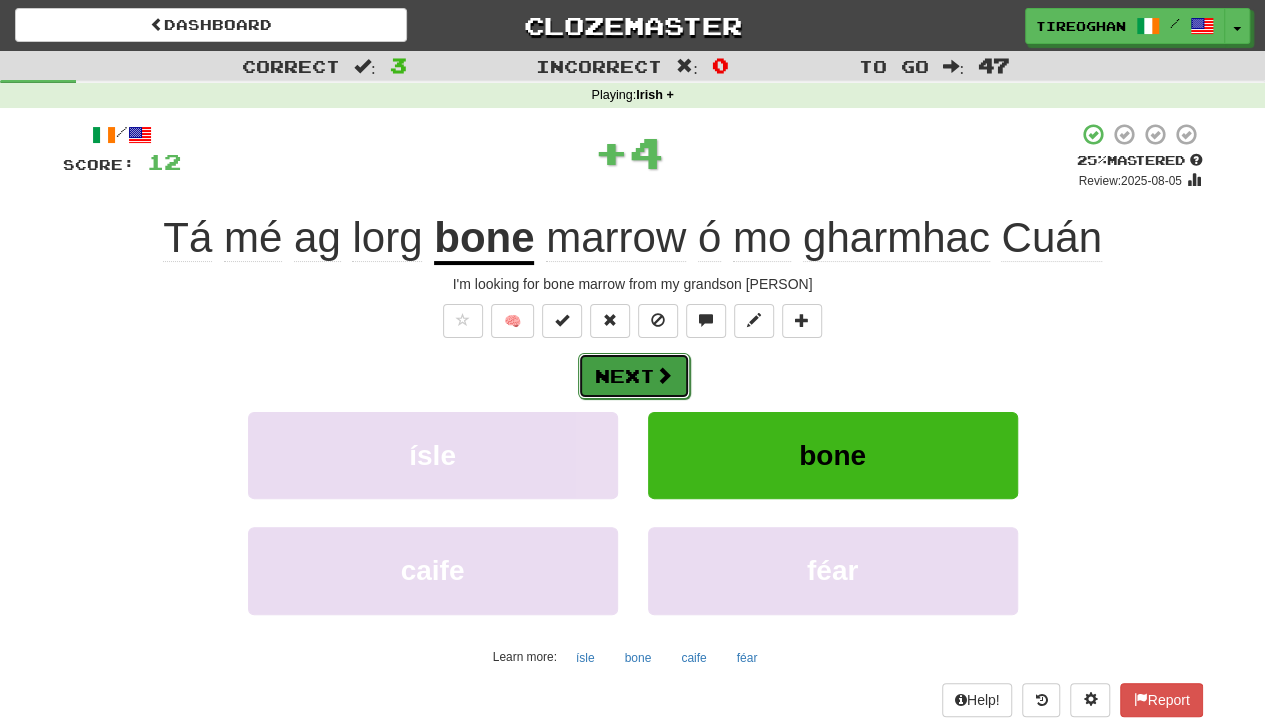 click on "Next" at bounding box center [634, 376] 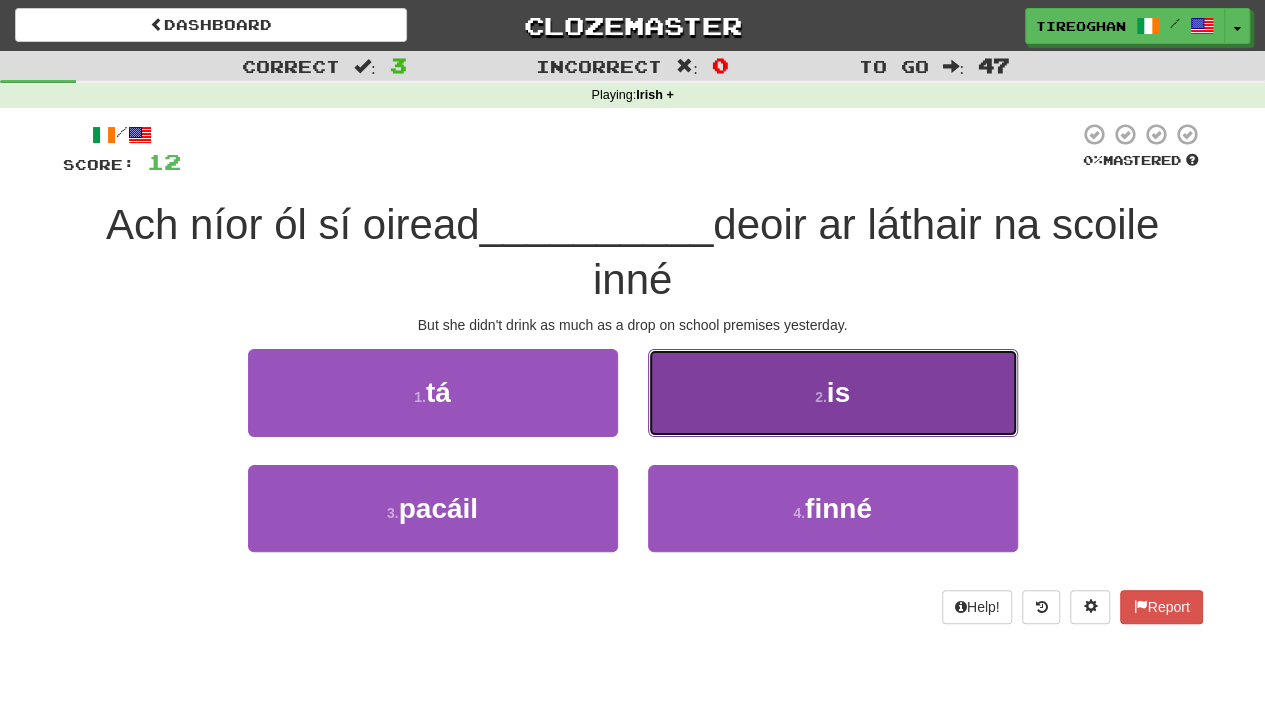 click on "2 .  is" at bounding box center [833, 392] 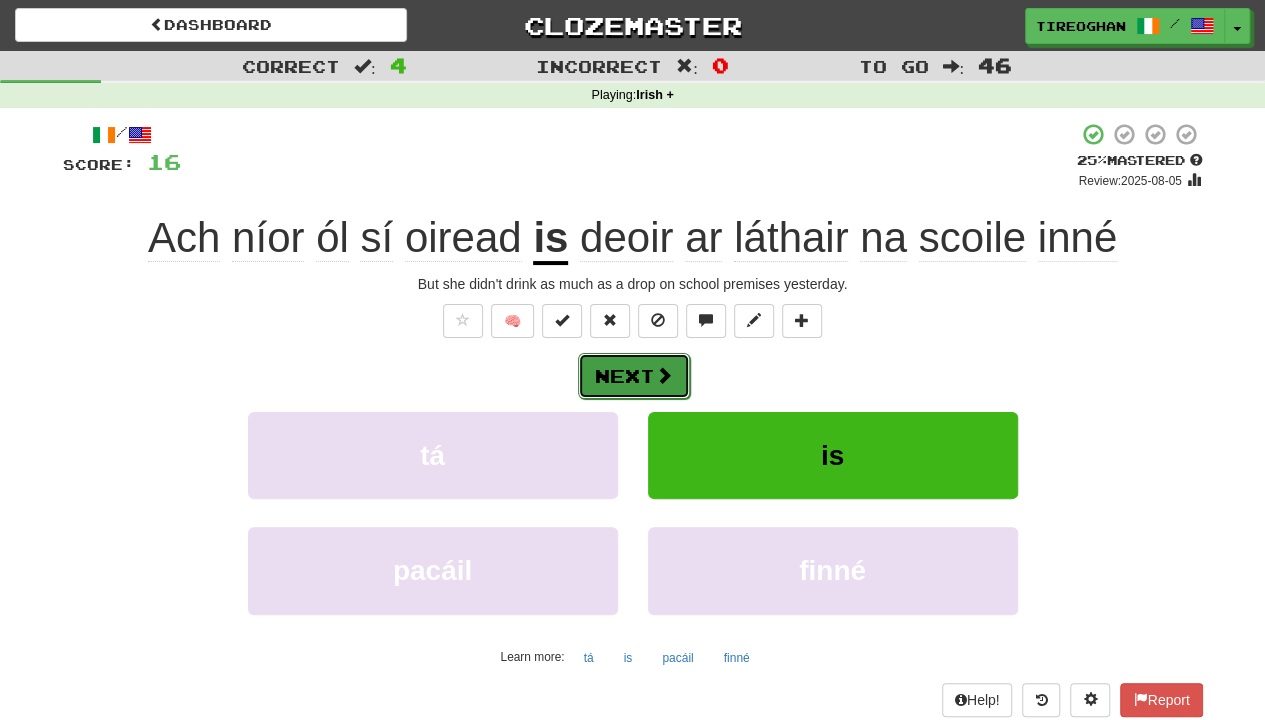 click on "Next" at bounding box center [634, 376] 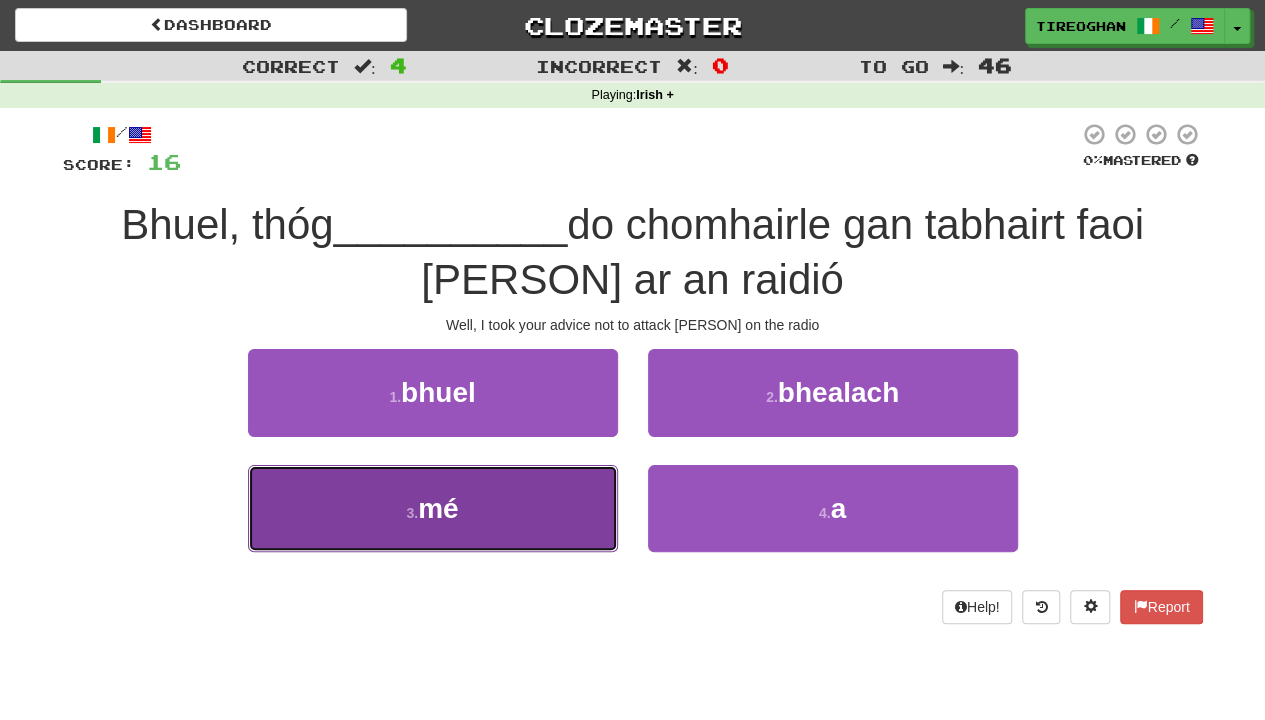 click on "3 .  mé" at bounding box center (433, 508) 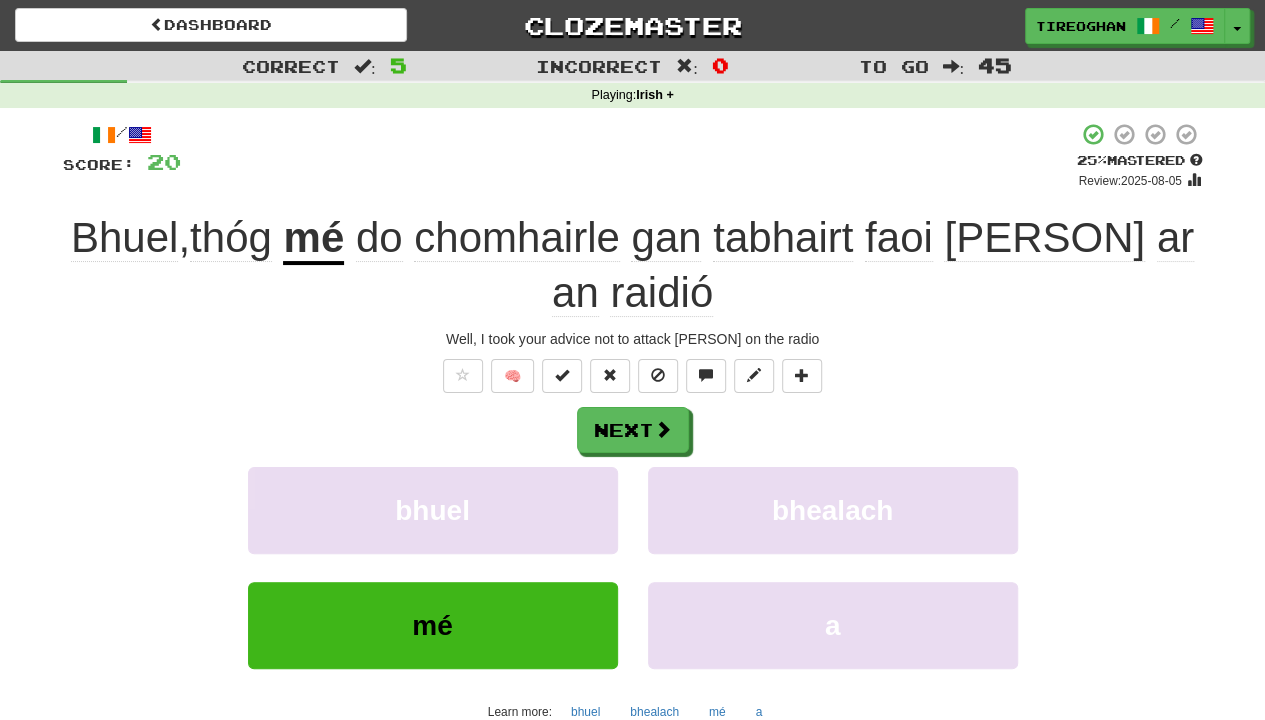 click on "tabhairt" at bounding box center (783, 238) 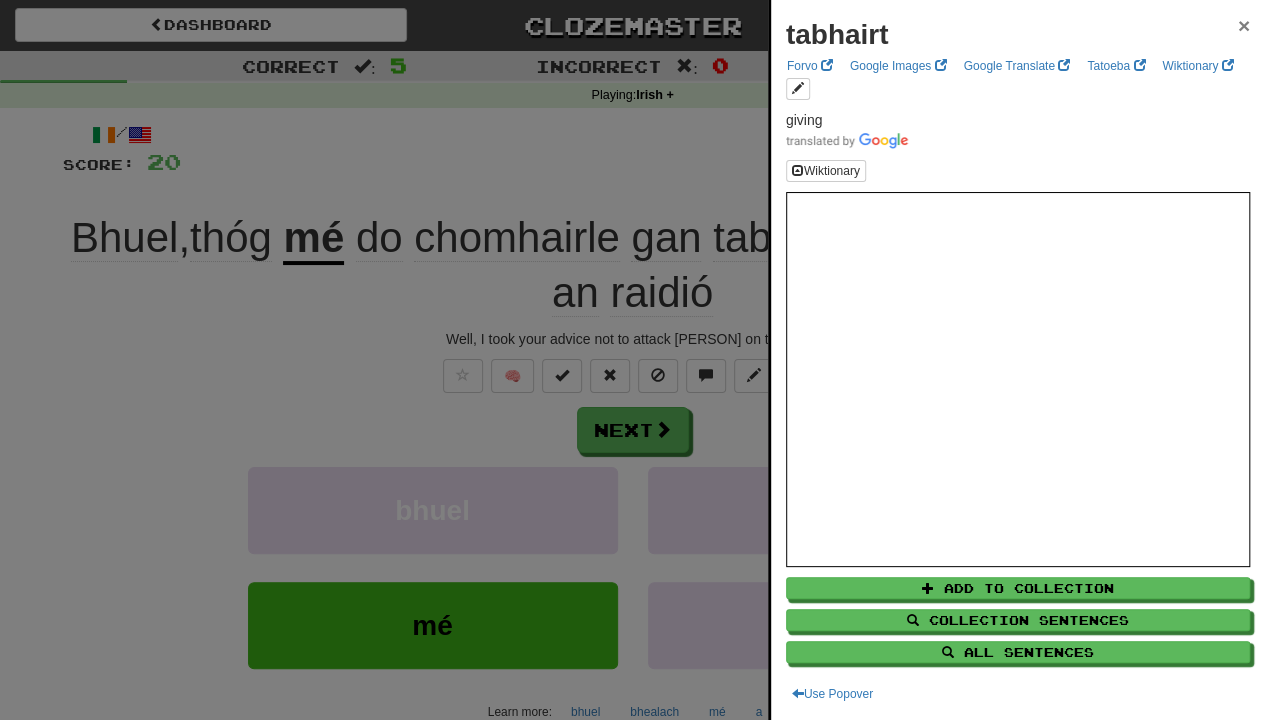 click on "×" at bounding box center (1244, 25) 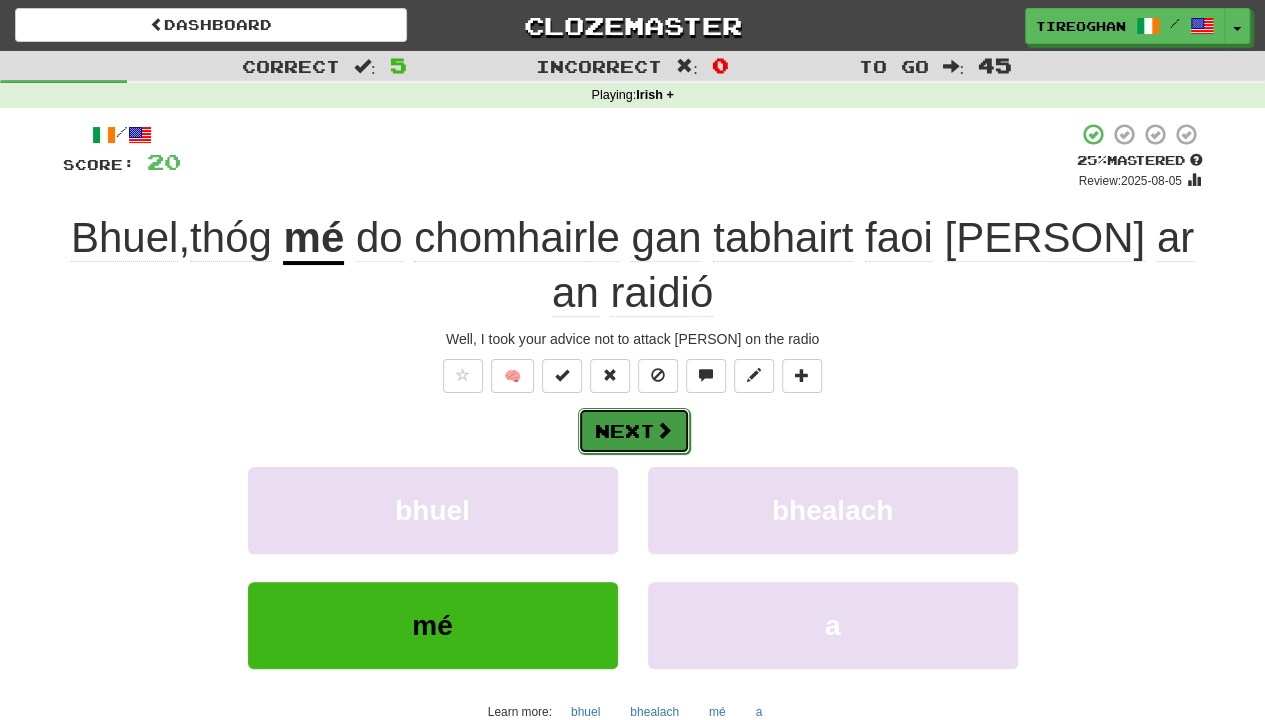 click on "Next" at bounding box center [634, 431] 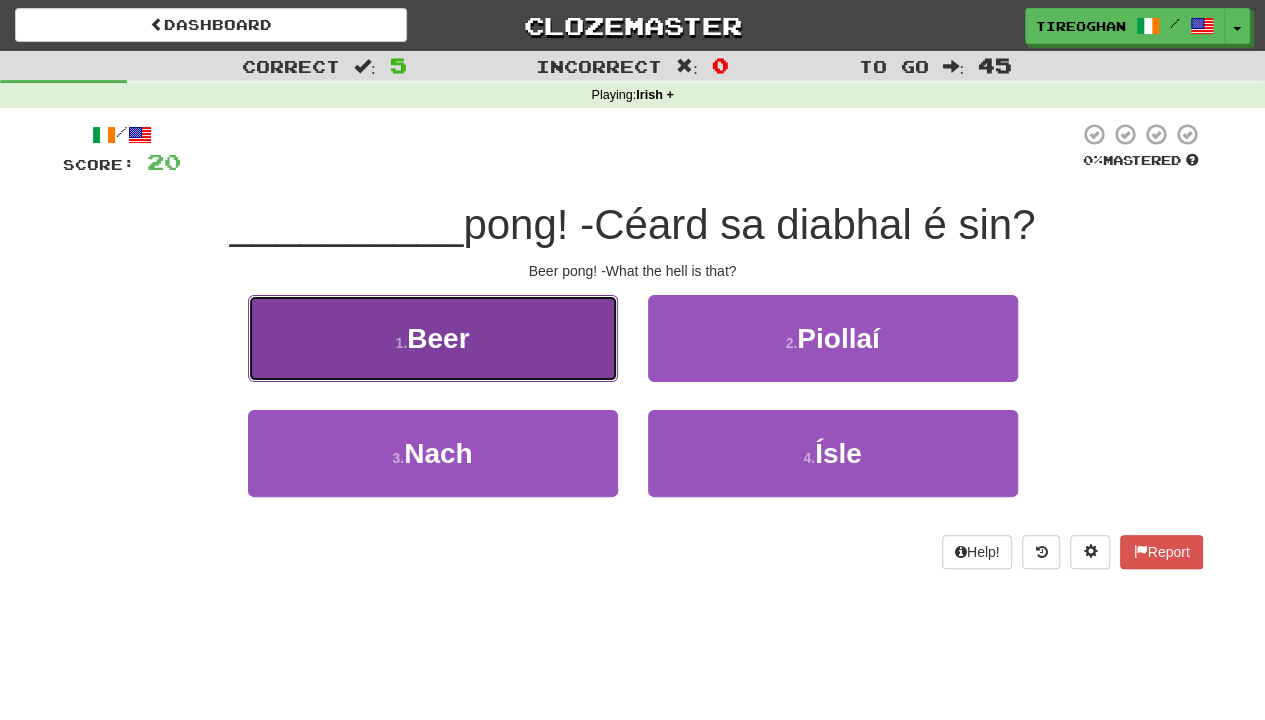 click on "1 .  Beer" at bounding box center (433, 338) 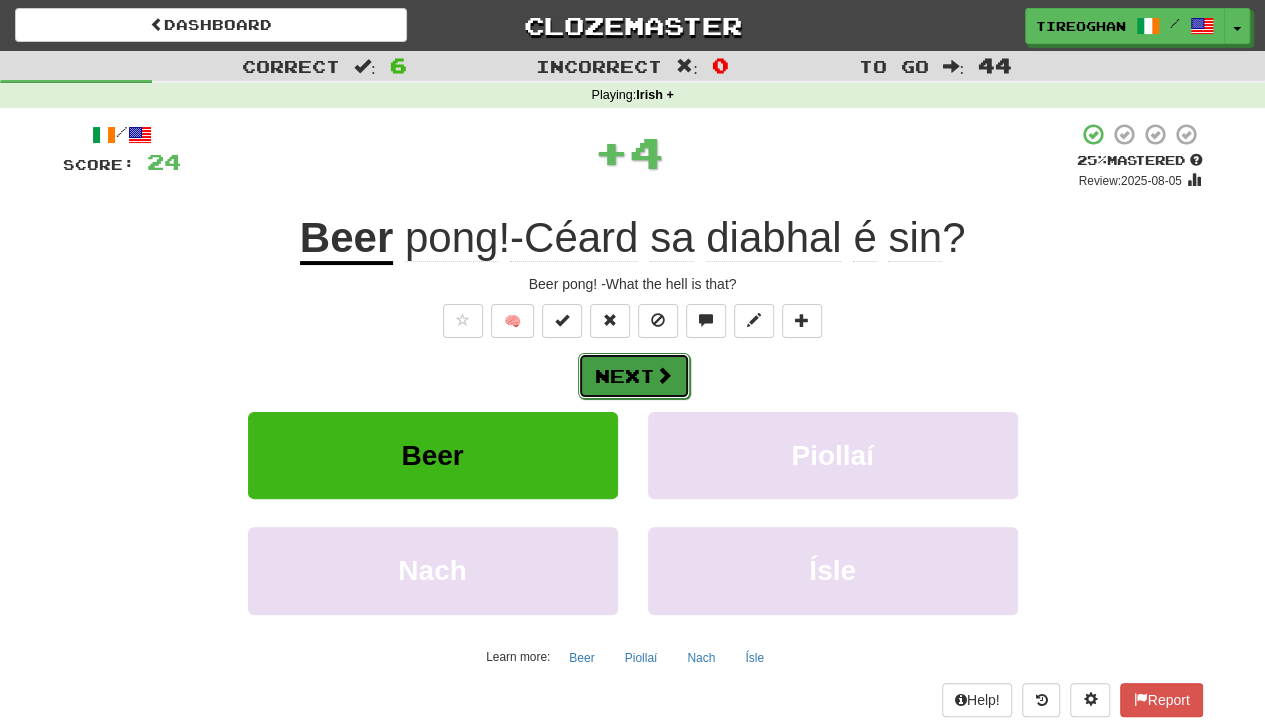click on "Next" at bounding box center [634, 376] 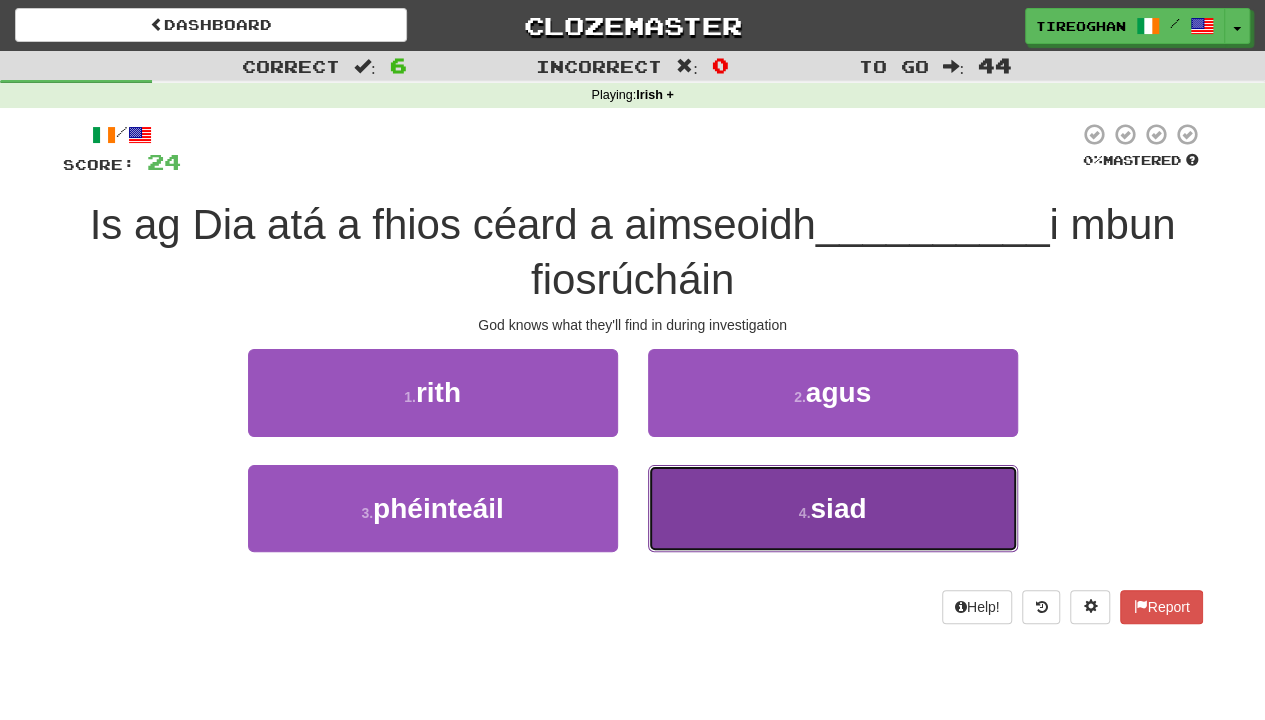 click on "4 .  siad" at bounding box center (833, 508) 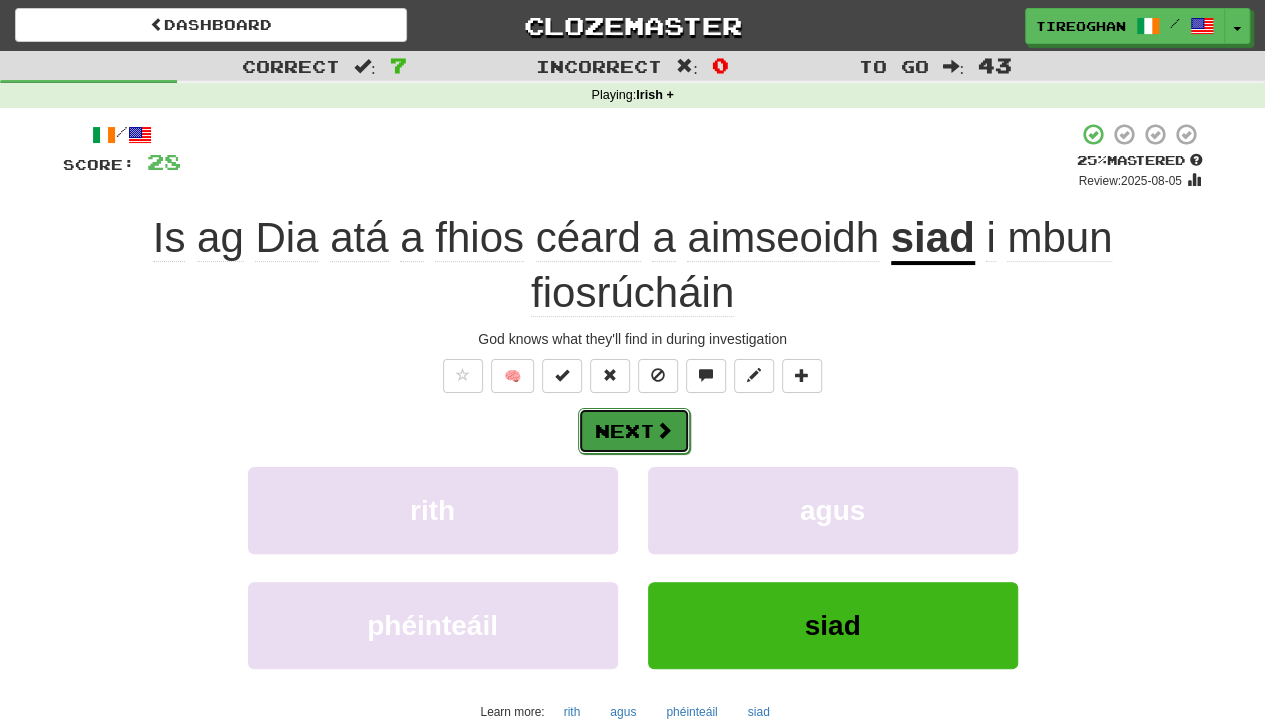 click on "Next" at bounding box center (634, 431) 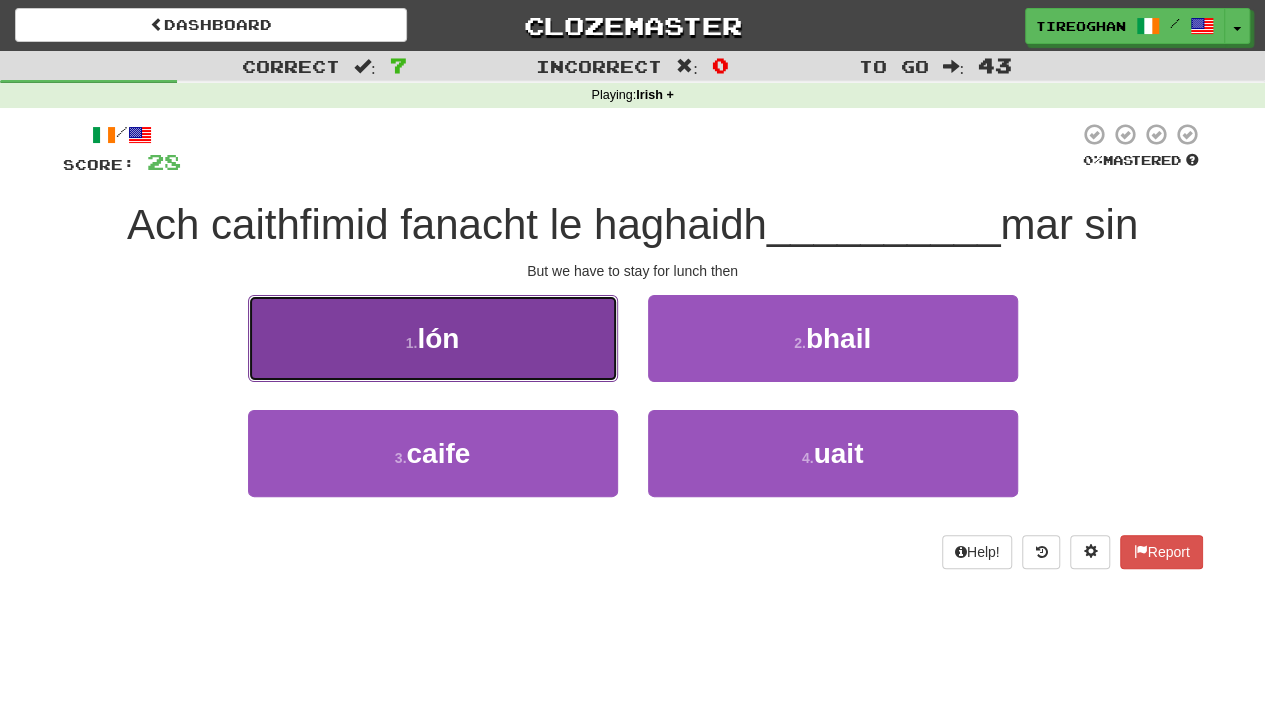 click on "1 .  lón" at bounding box center [433, 338] 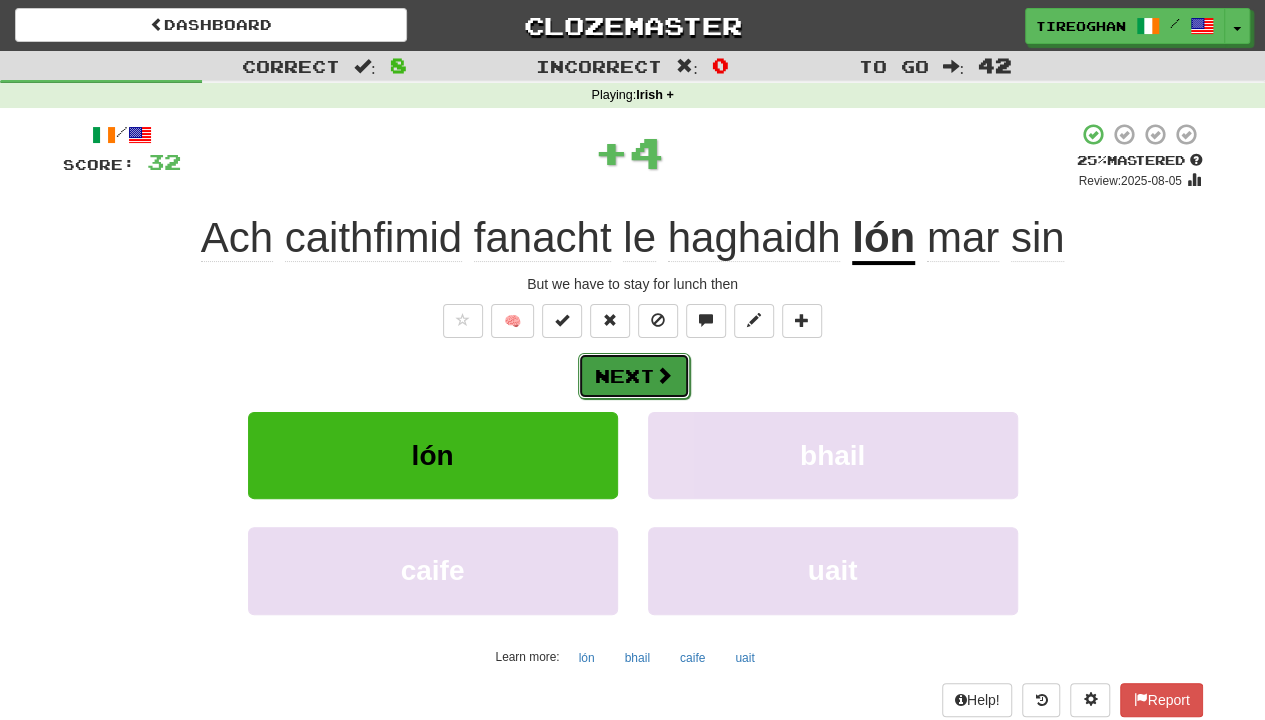 click on "Next" at bounding box center [634, 376] 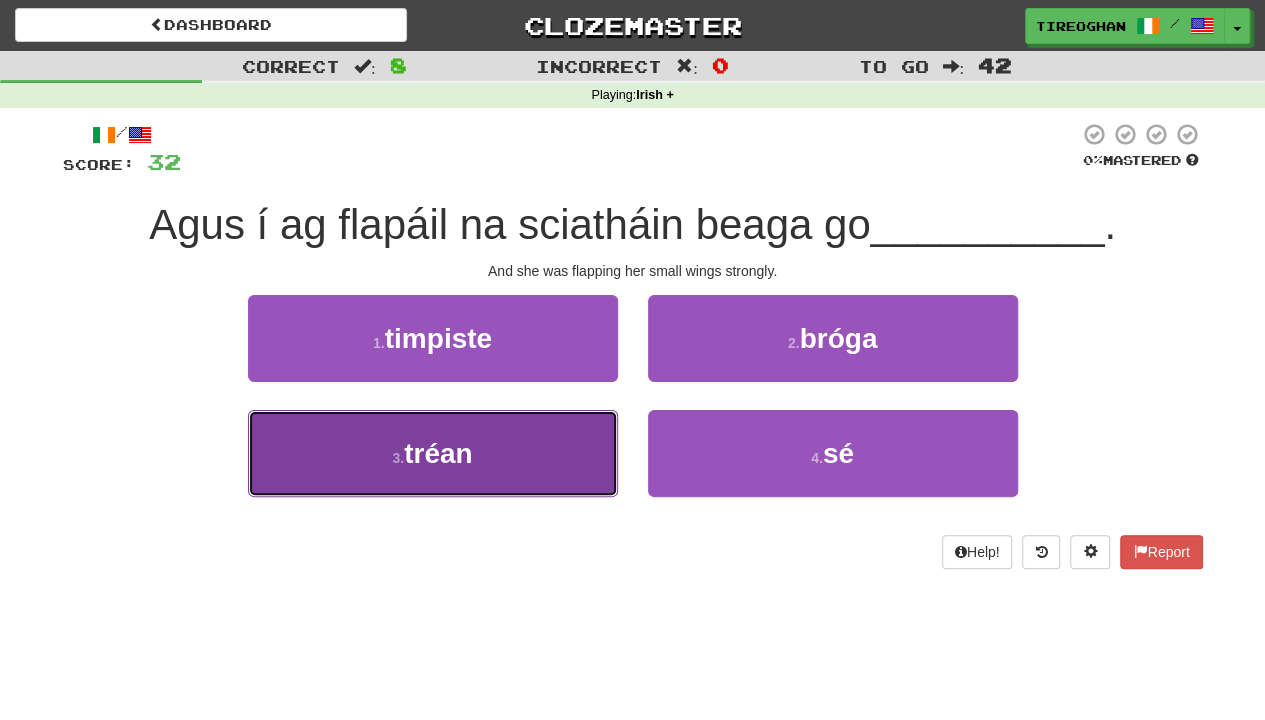 click on "tréan" at bounding box center [438, 453] 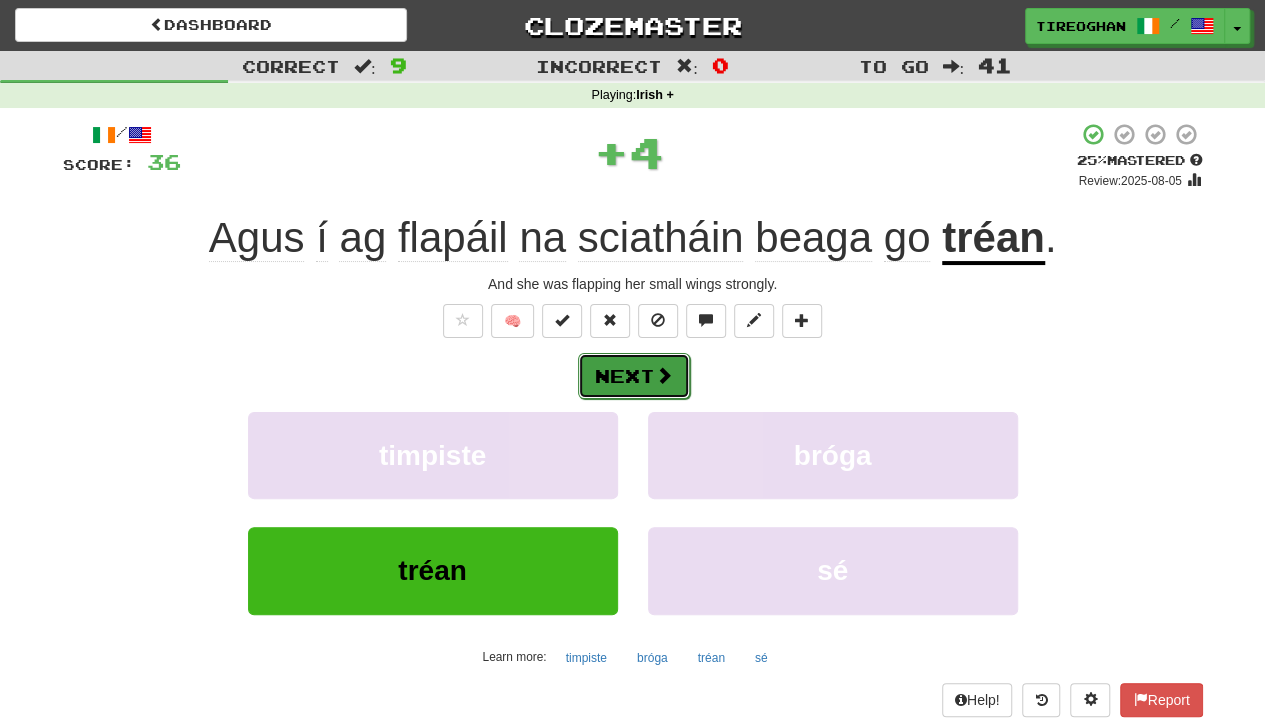 click on "Next" at bounding box center (634, 376) 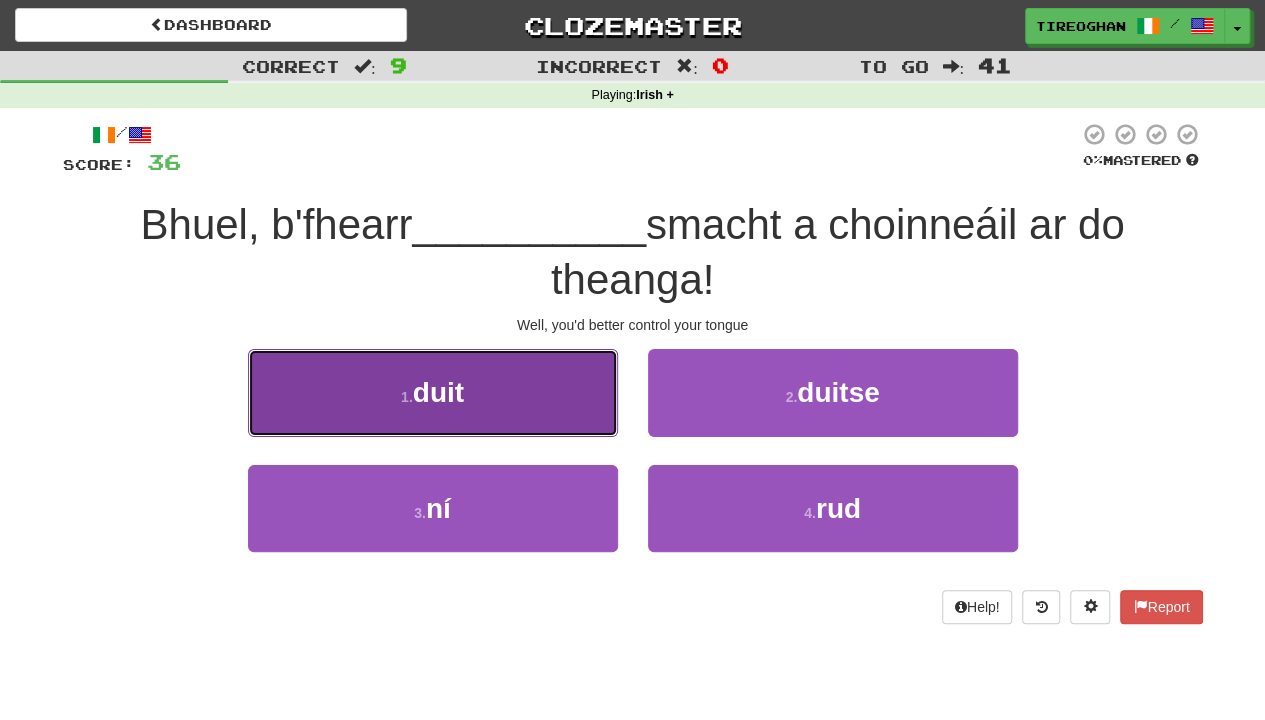 click on "duit" at bounding box center [438, 392] 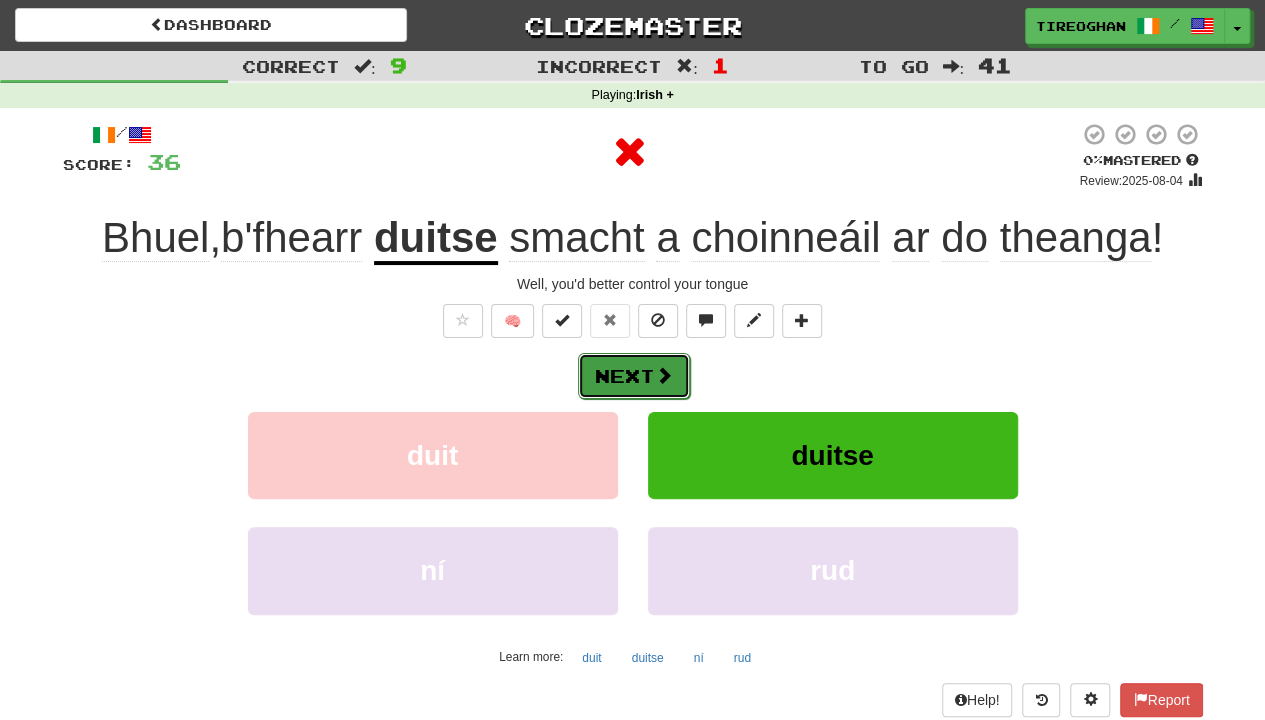 click at bounding box center [664, 375] 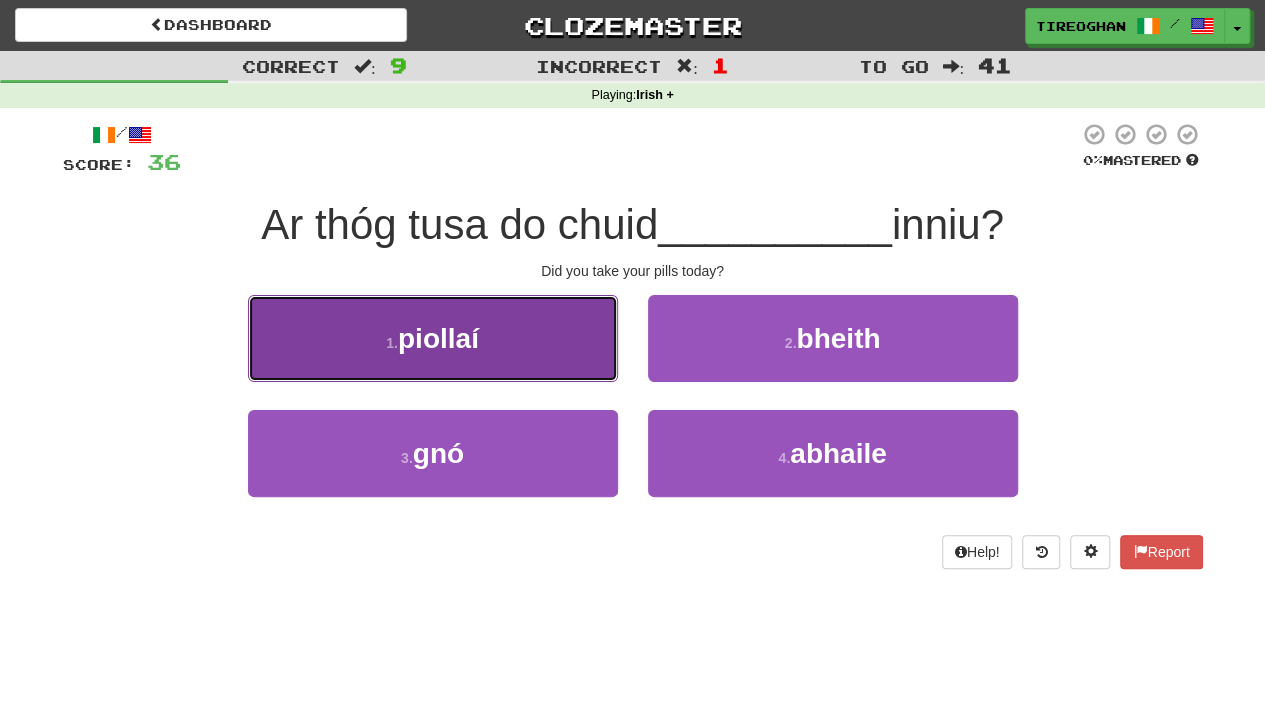 click on "1 .  piollaí" at bounding box center [433, 338] 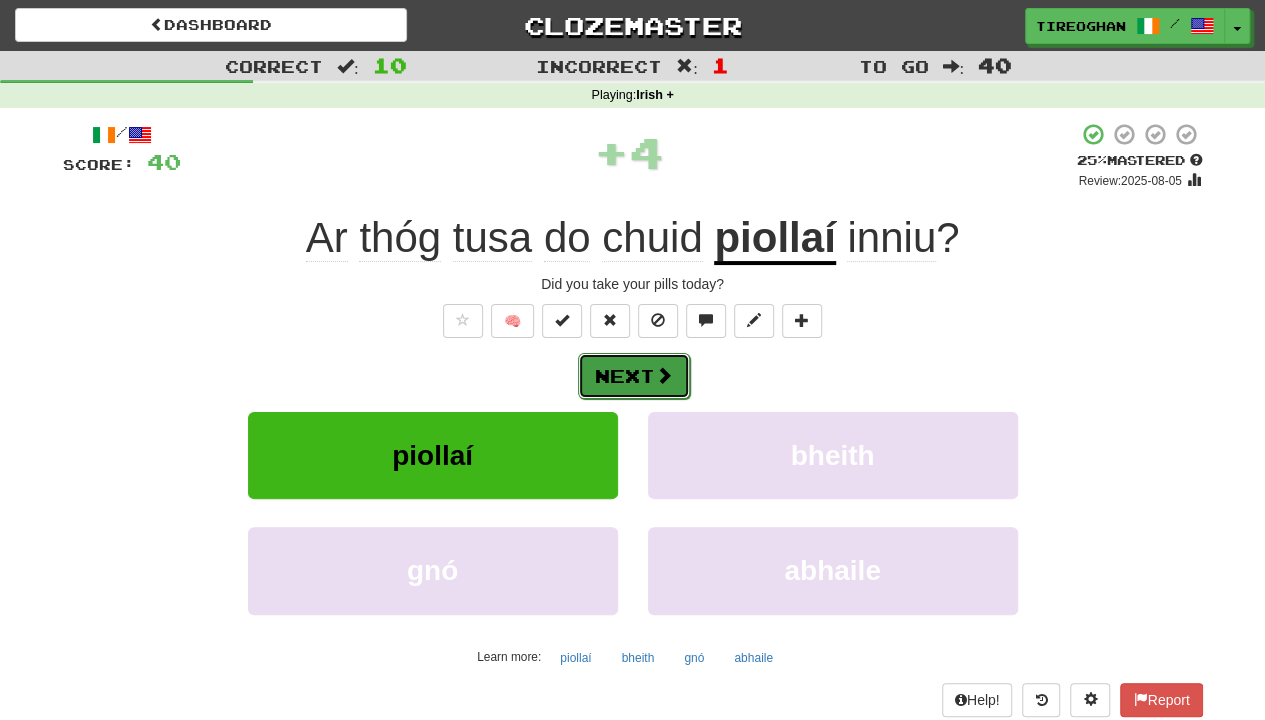 click on "Next" at bounding box center (634, 376) 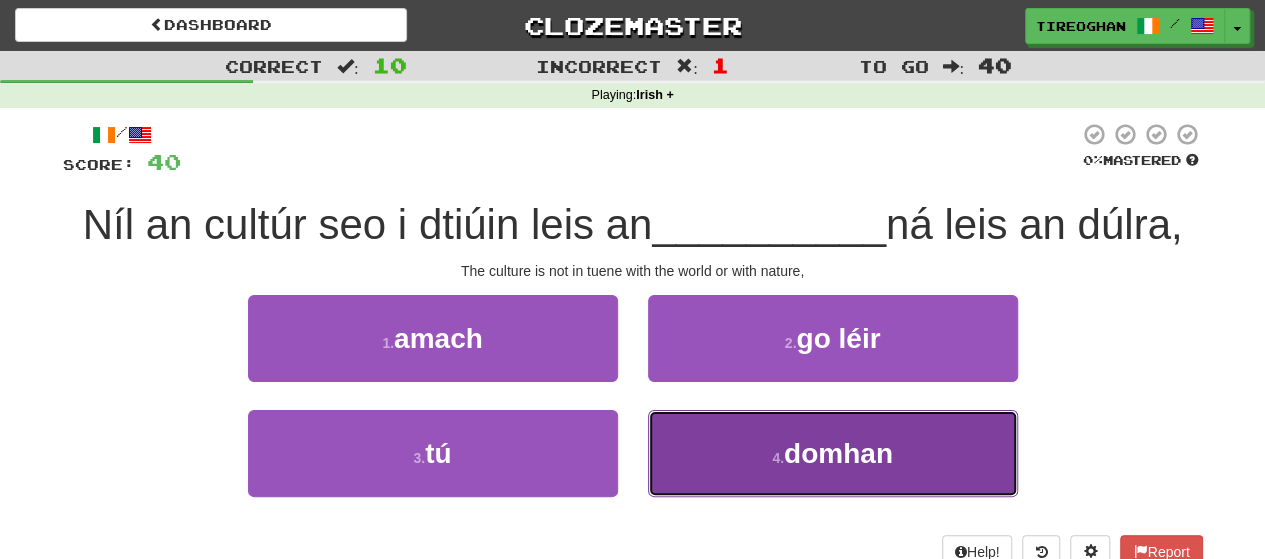 click on "domhan" at bounding box center (838, 453) 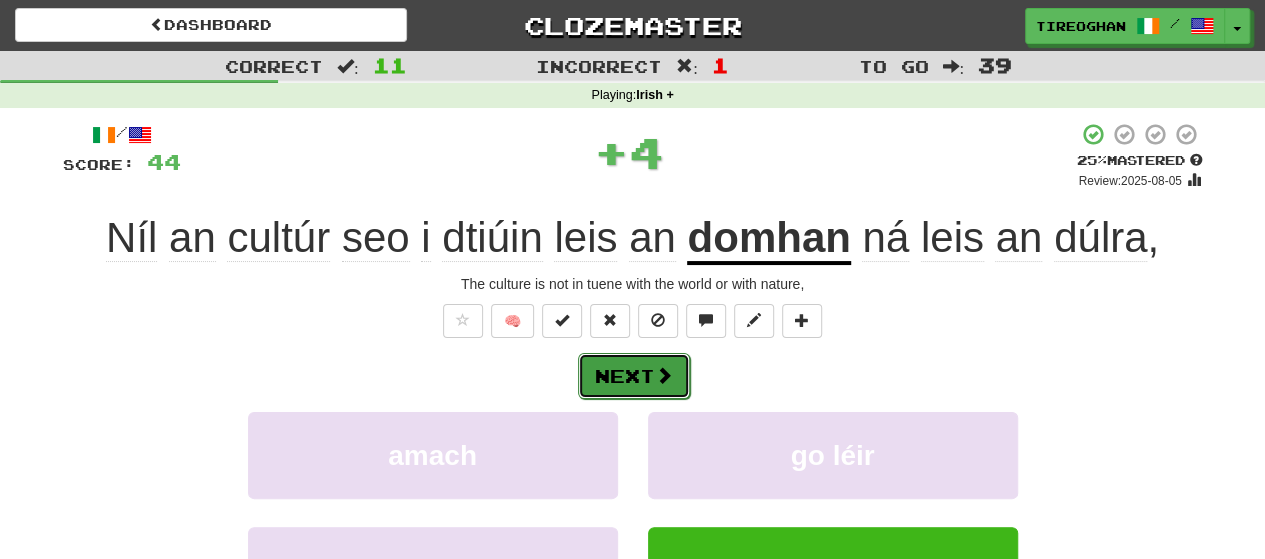 click on "Next" at bounding box center (634, 376) 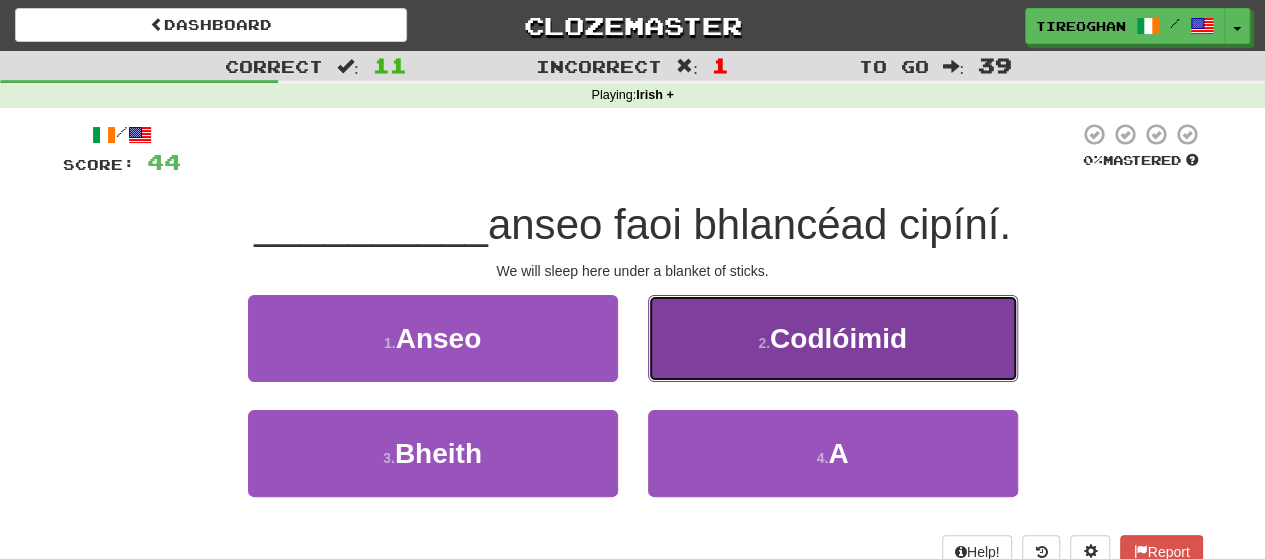 click on "2 ." at bounding box center (764, 343) 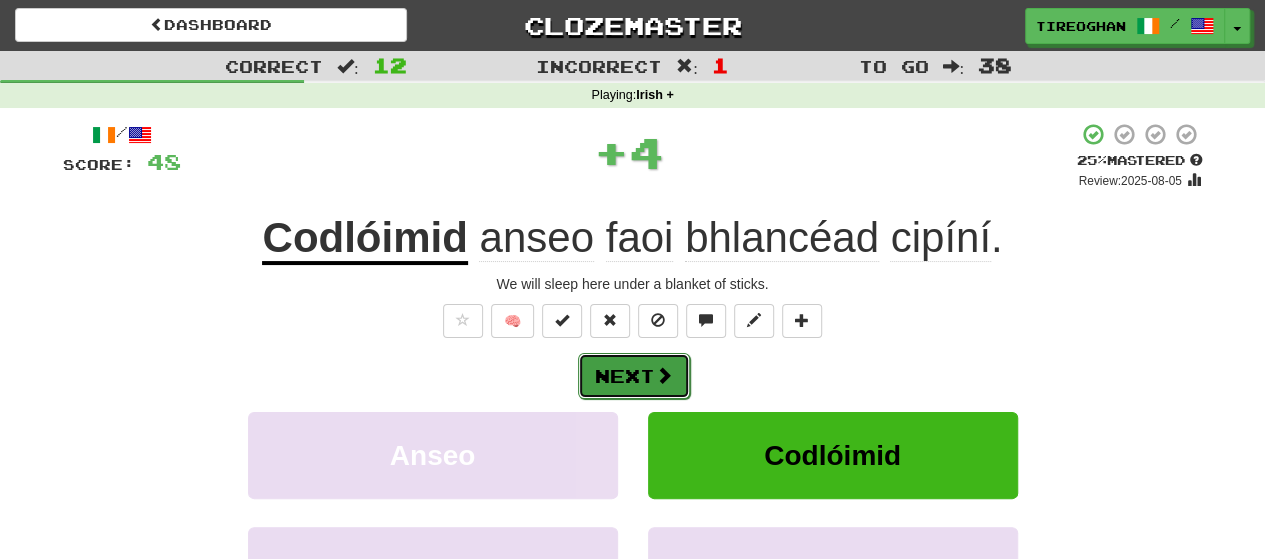 click on "Next" at bounding box center (634, 376) 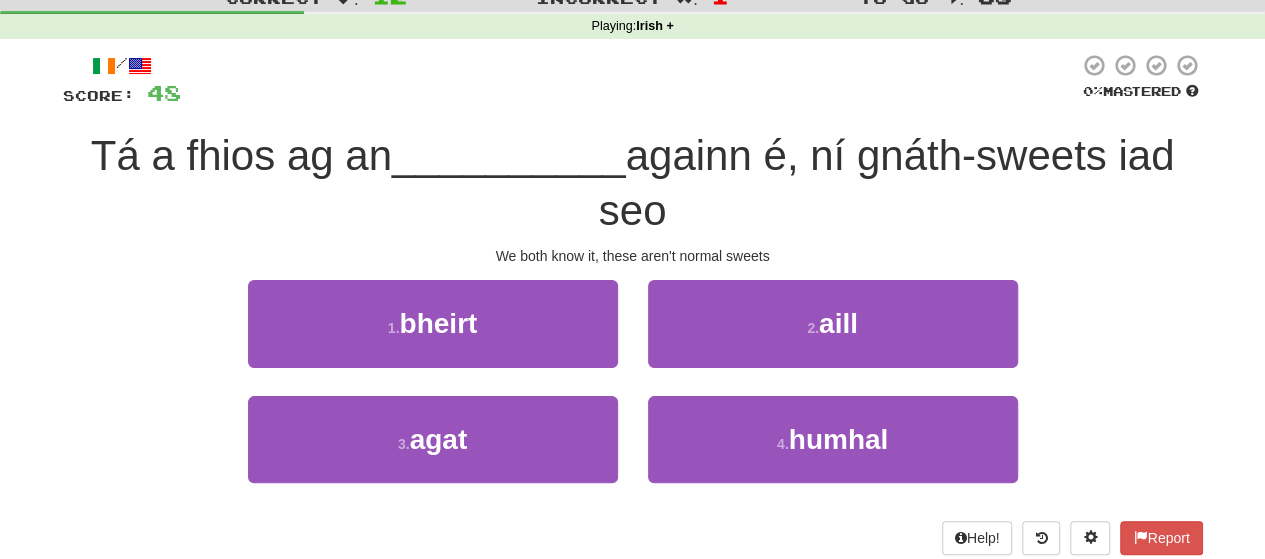 scroll, scrollTop: 78, scrollLeft: 0, axis: vertical 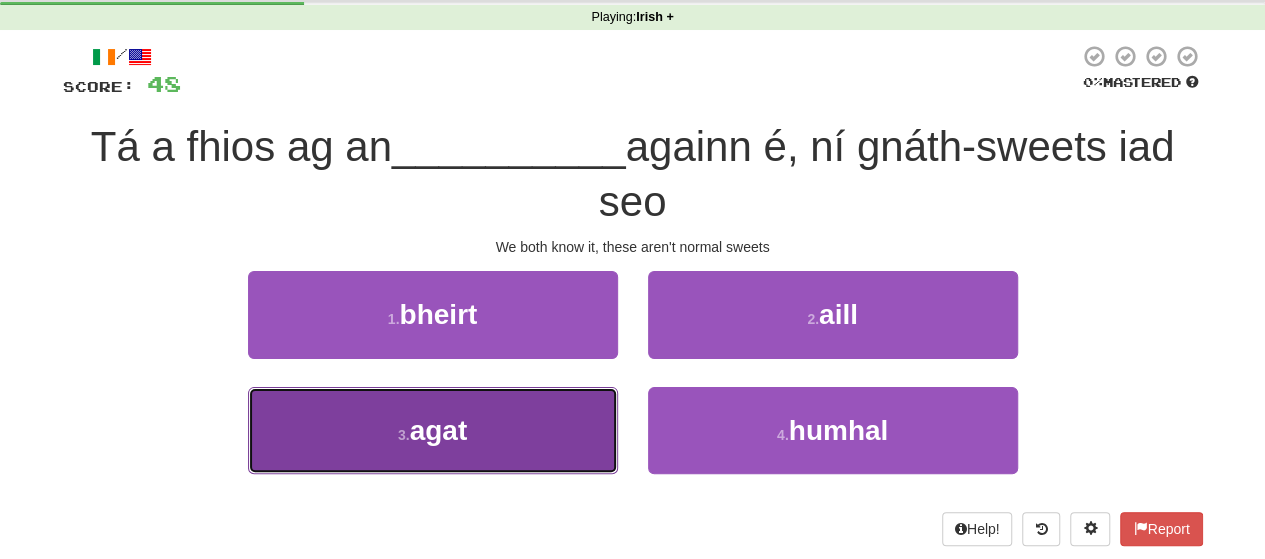 click on "3 .  agat" at bounding box center [433, 430] 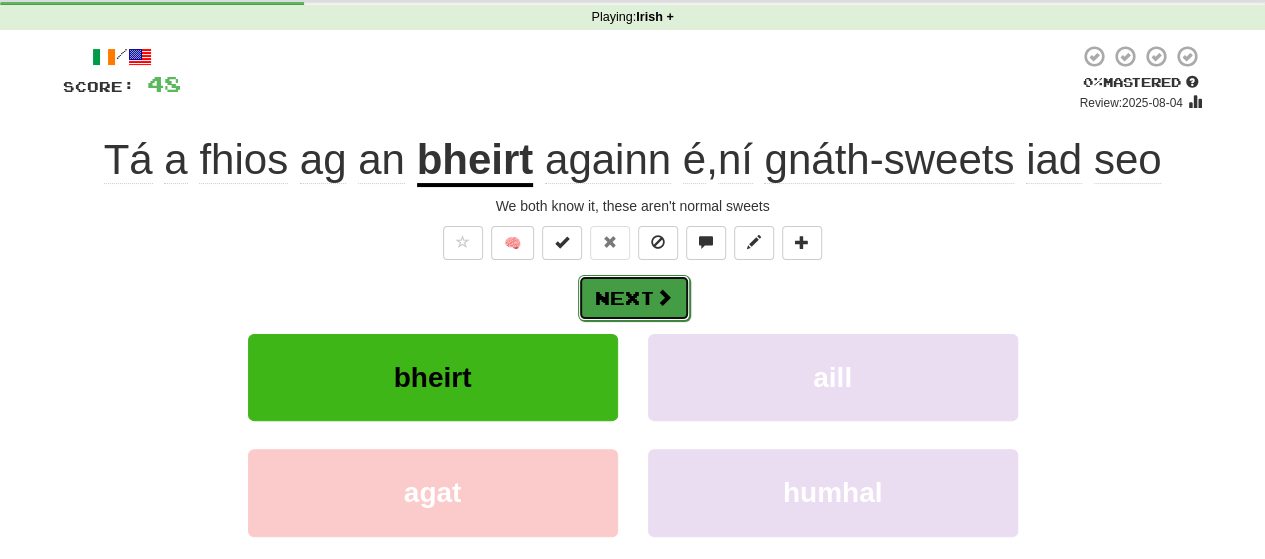 click on "Next" at bounding box center (634, 298) 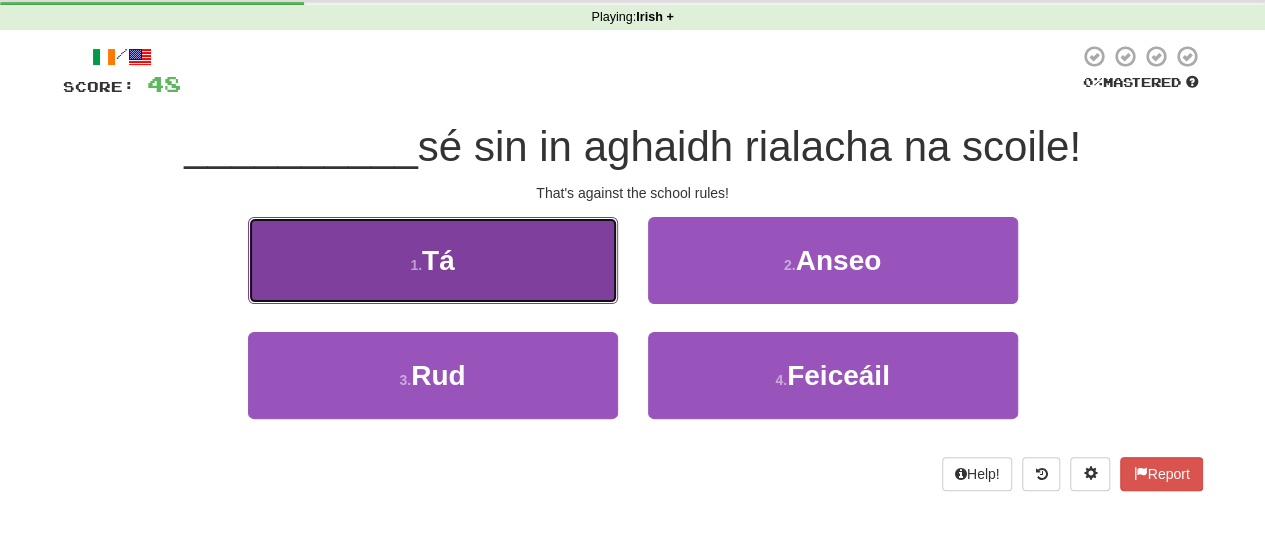 click on "1 .  Tá" at bounding box center [433, 260] 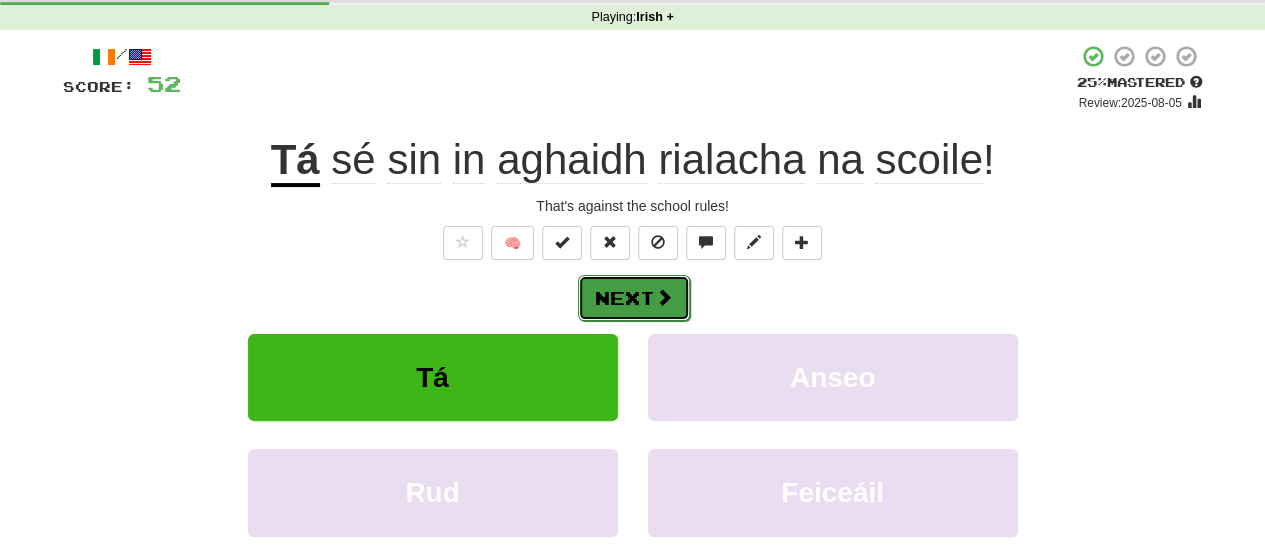 click on "Next" at bounding box center [634, 298] 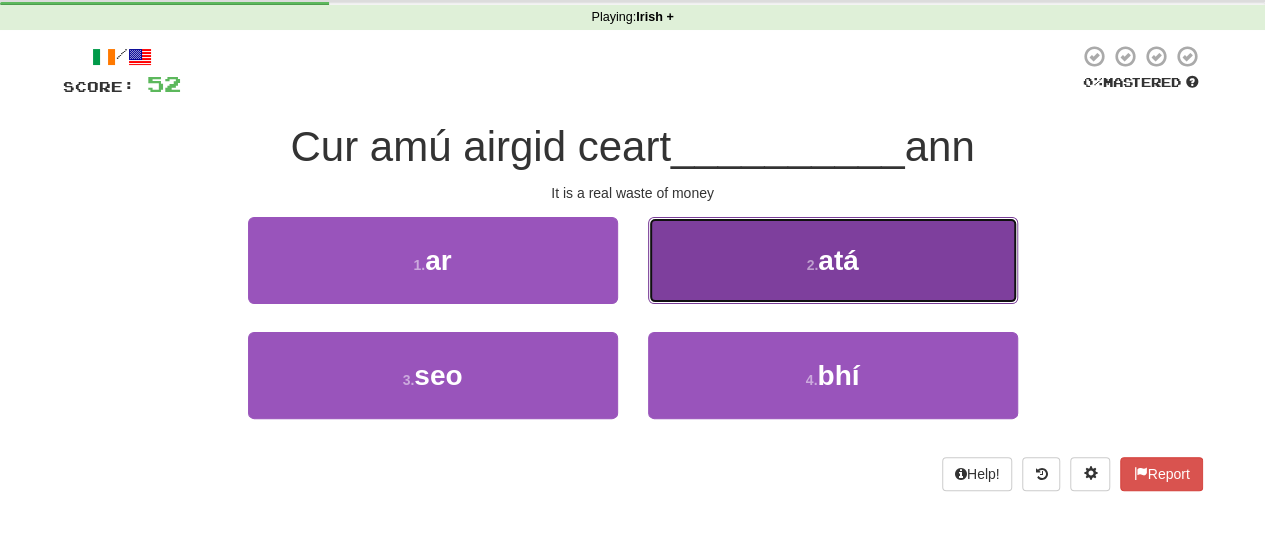 click on "2 .  atá" at bounding box center (833, 260) 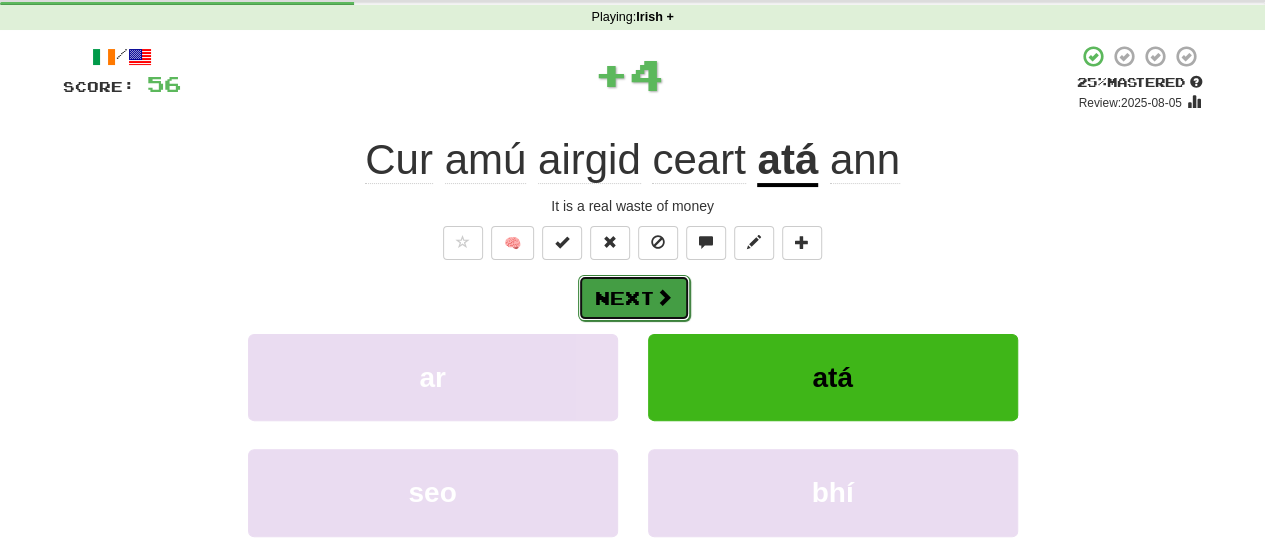 click on "Next" at bounding box center [634, 298] 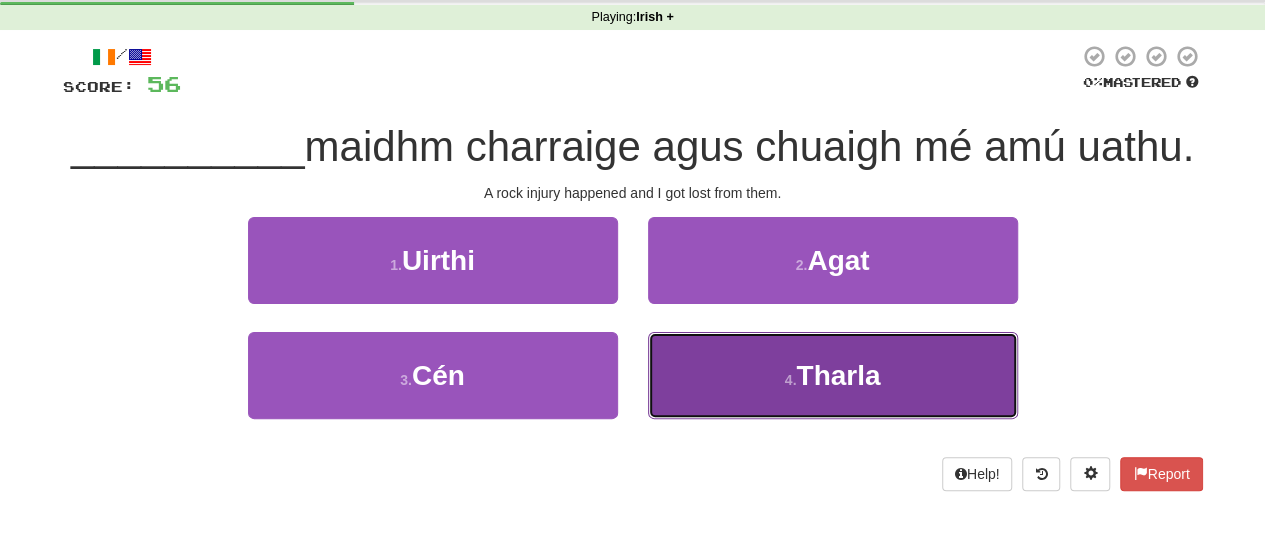 click on "Tharla" at bounding box center [838, 375] 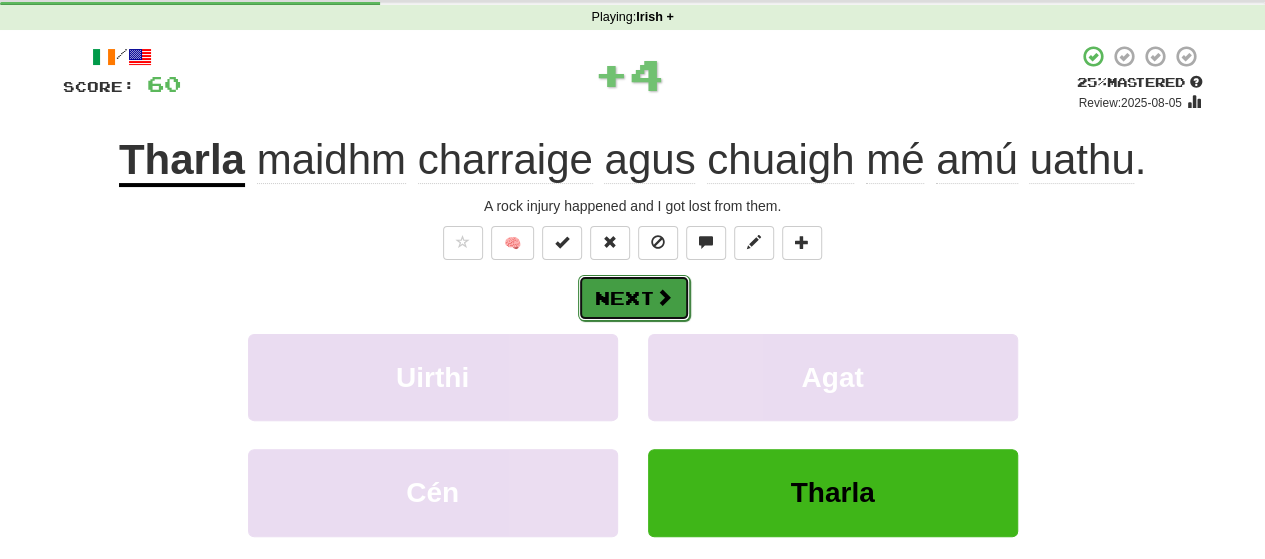 click on "Next" at bounding box center [634, 298] 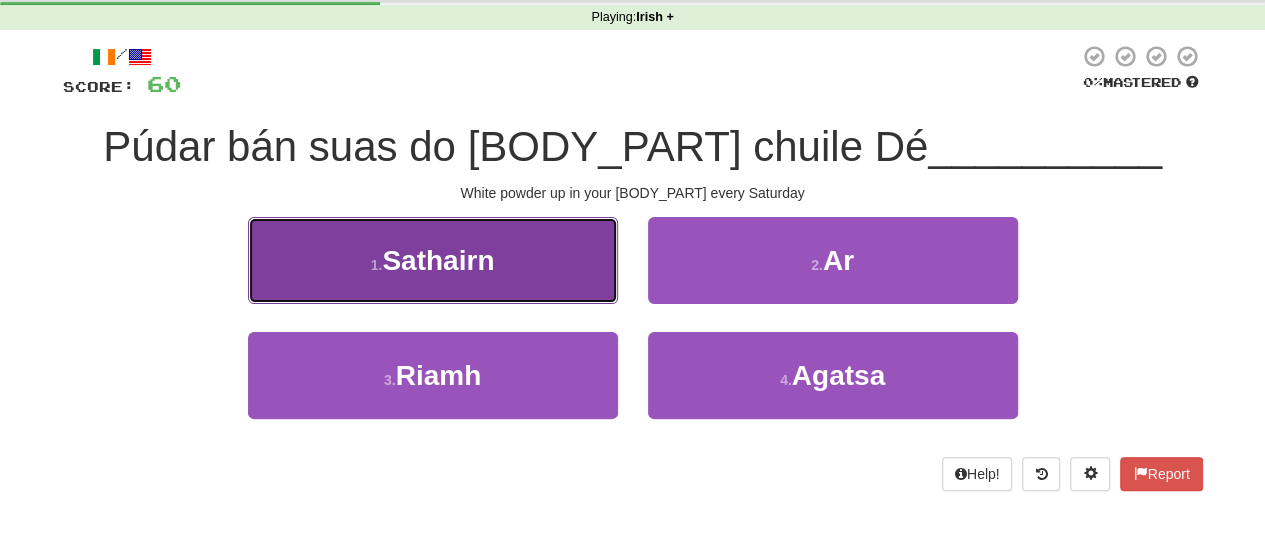 click on "1 .  Sathairn" at bounding box center (433, 260) 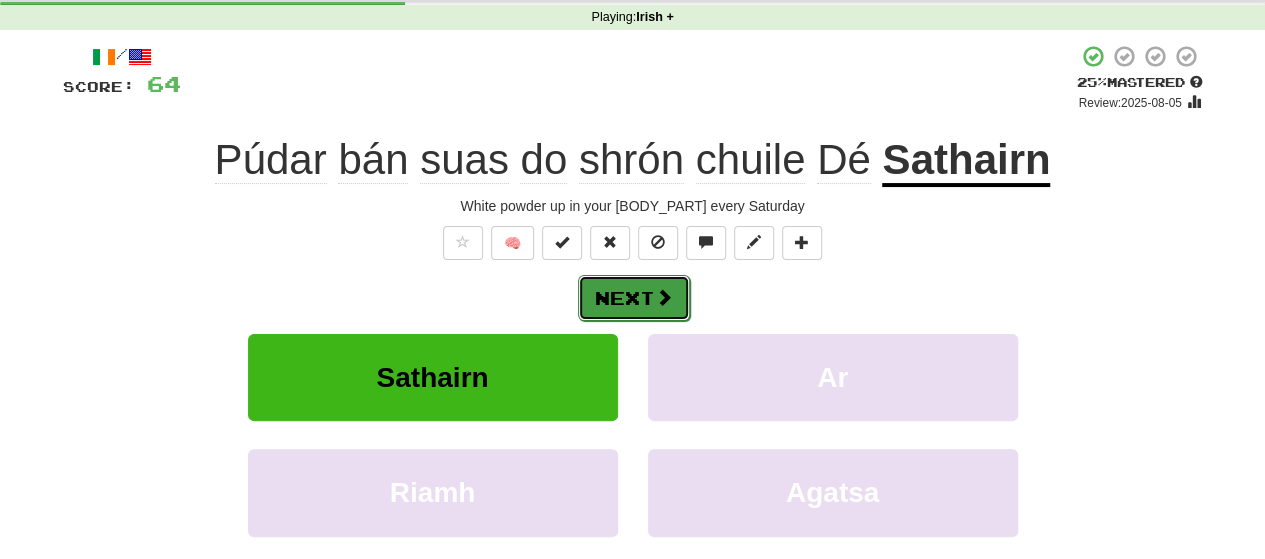 click on "Next" at bounding box center [634, 298] 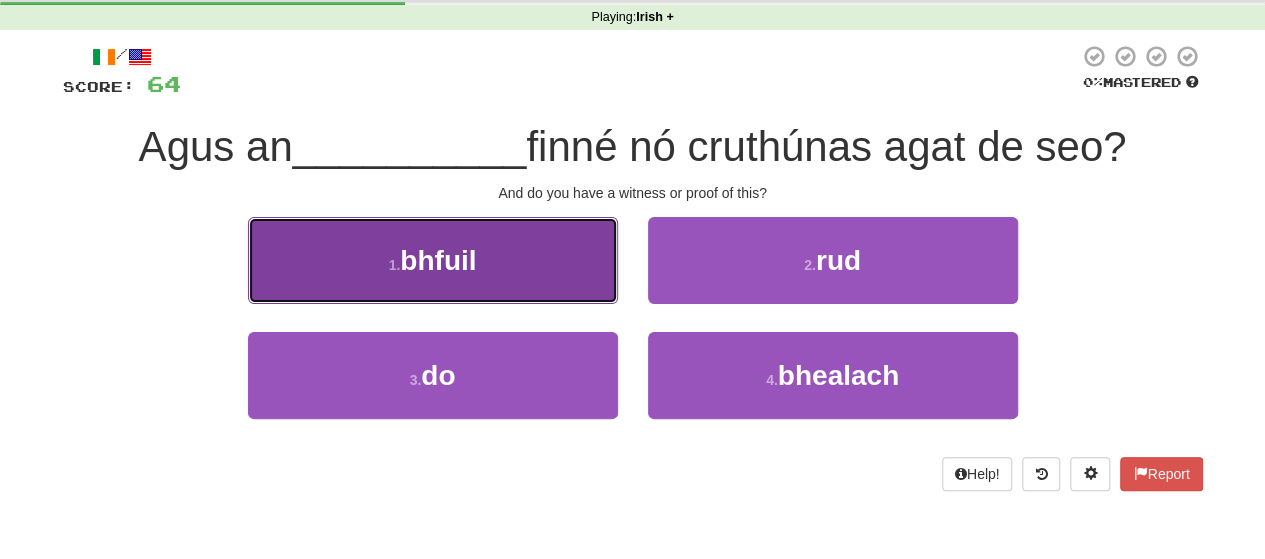 click on "1 .  bhfuil" at bounding box center [433, 260] 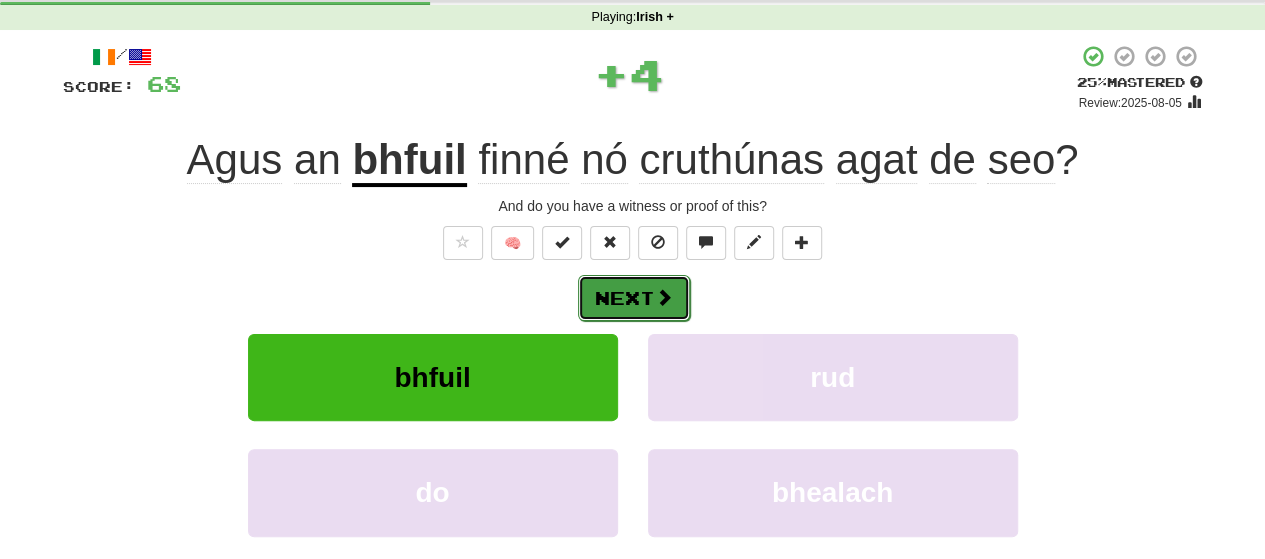 click on "Next" at bounding box center [634, 298] 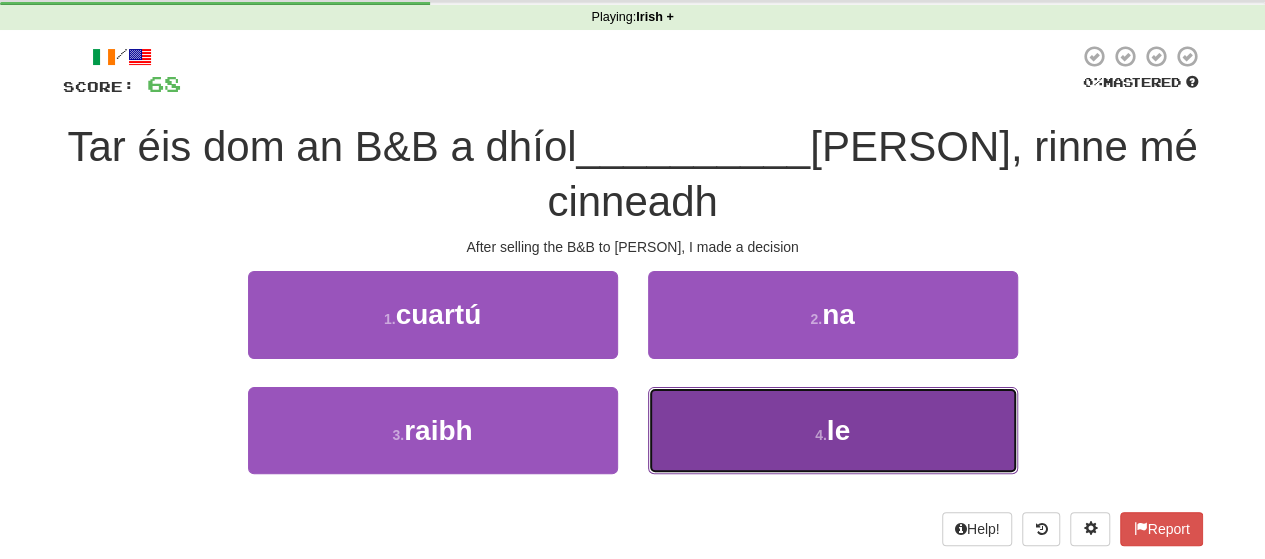 click on "4 .  le" at bounding box center (833, 430) 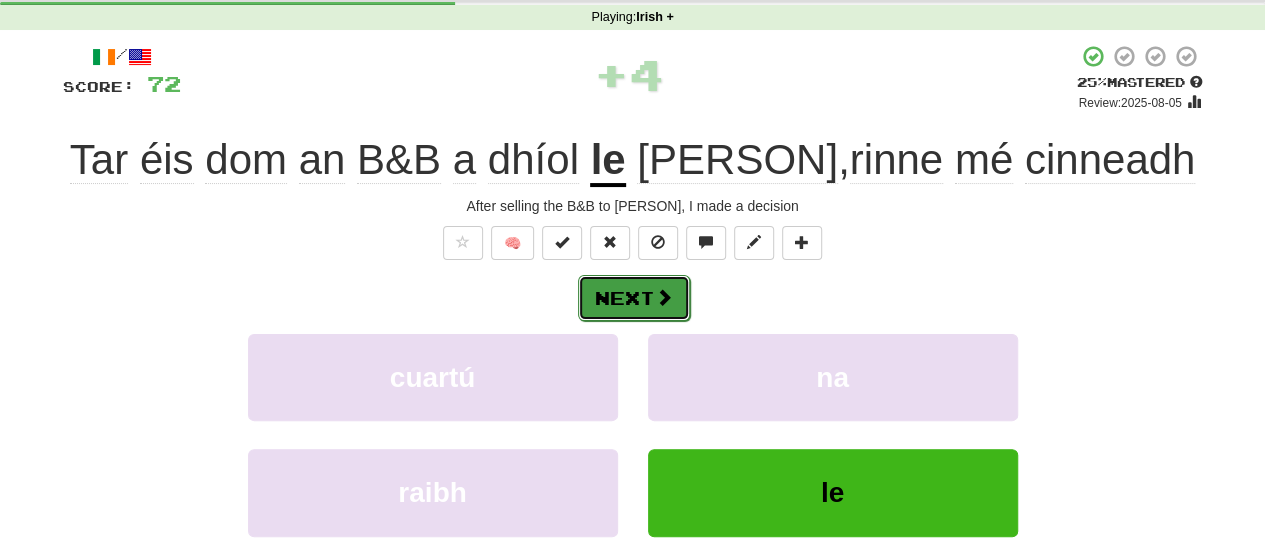 click on "Next" at bounding box center [634, 298] 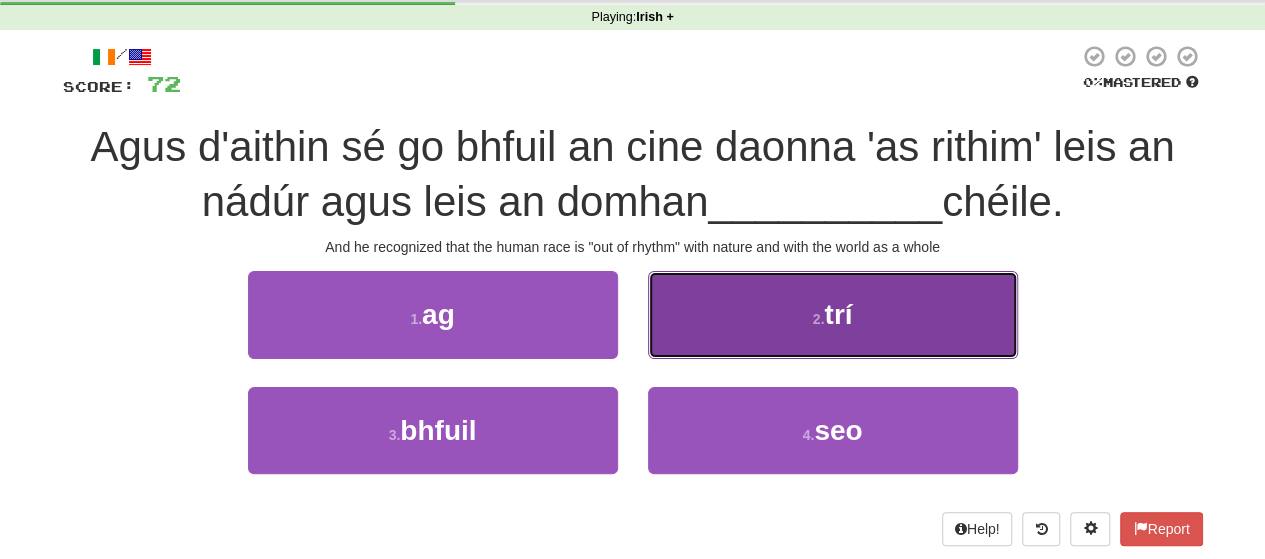 click on "2 .  trí" at bounding box center [833, 314] 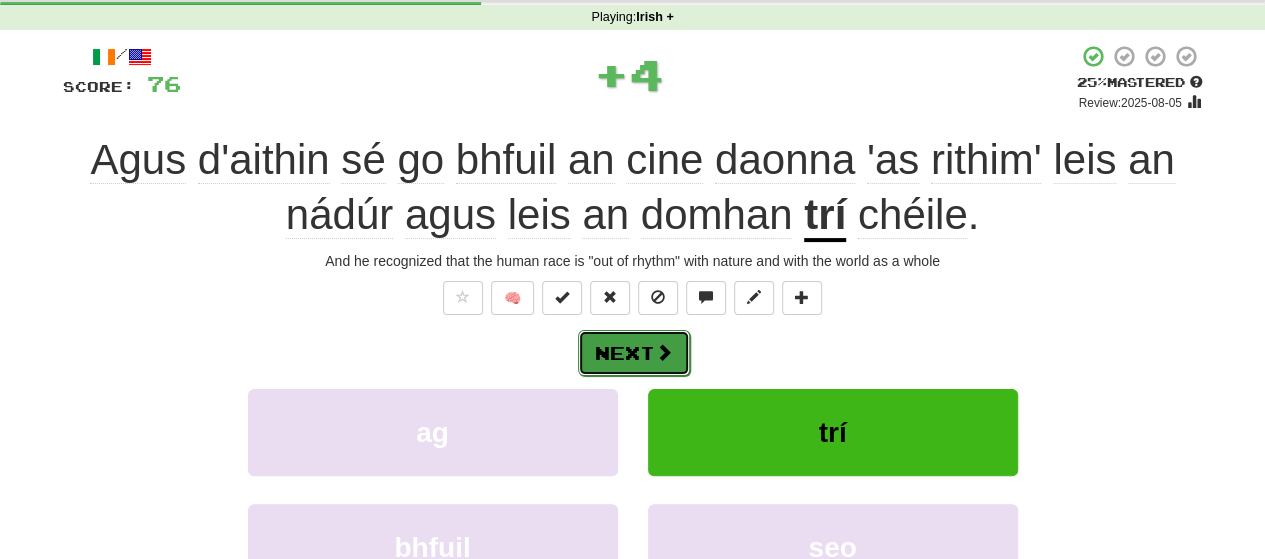click on "Next" at bounding box center [634, 353] 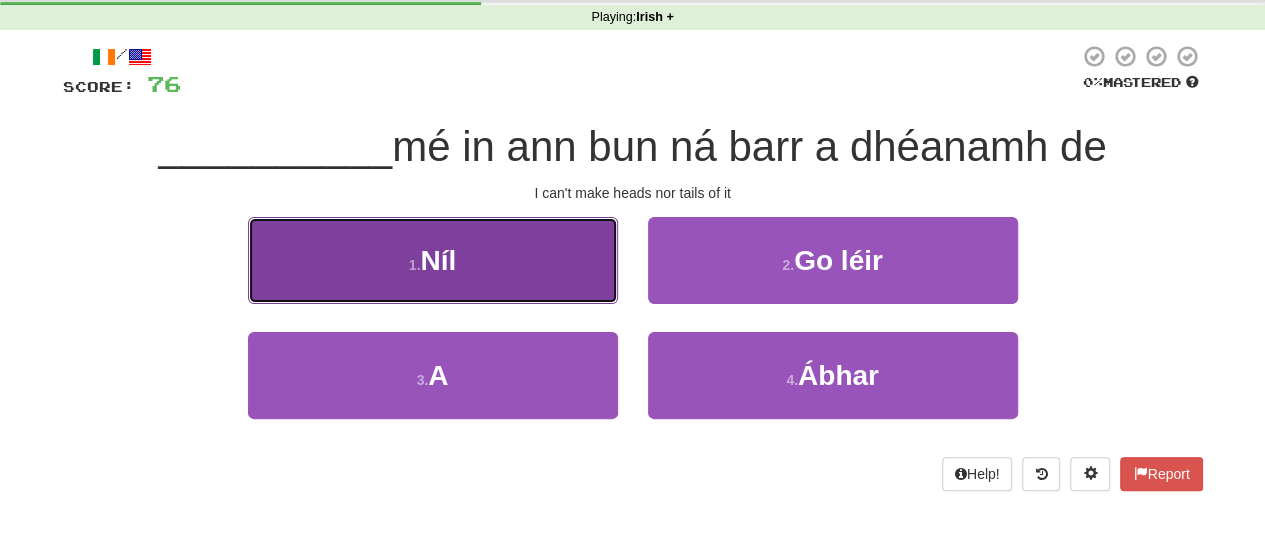 click on "1 .  Níl" at bounding box center (433, 260) 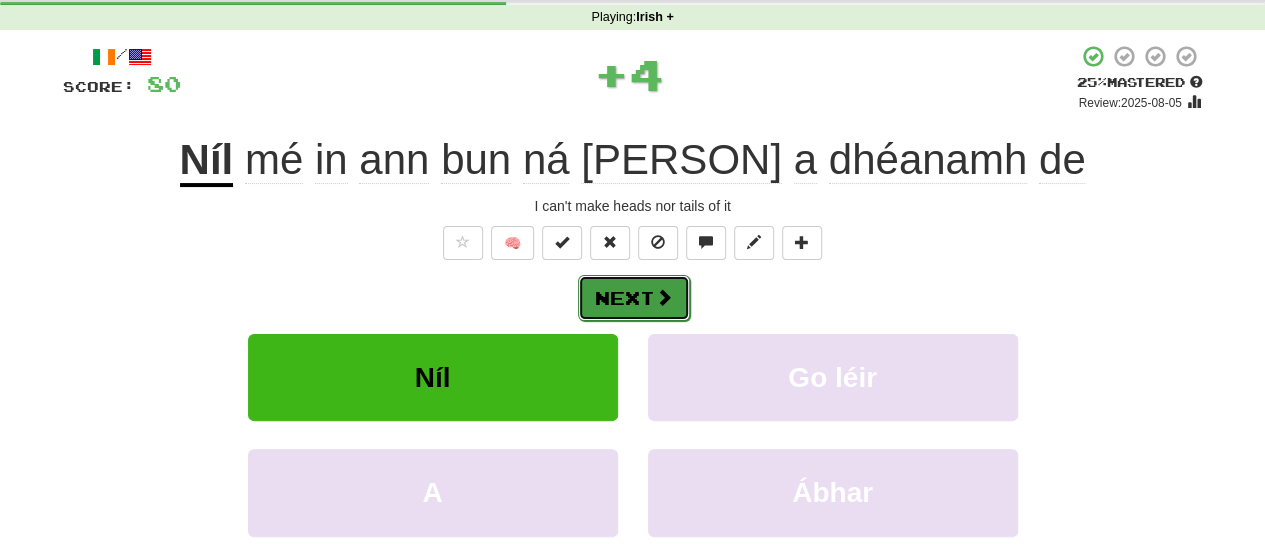 click on "Next" at bounding box center [634, 298] 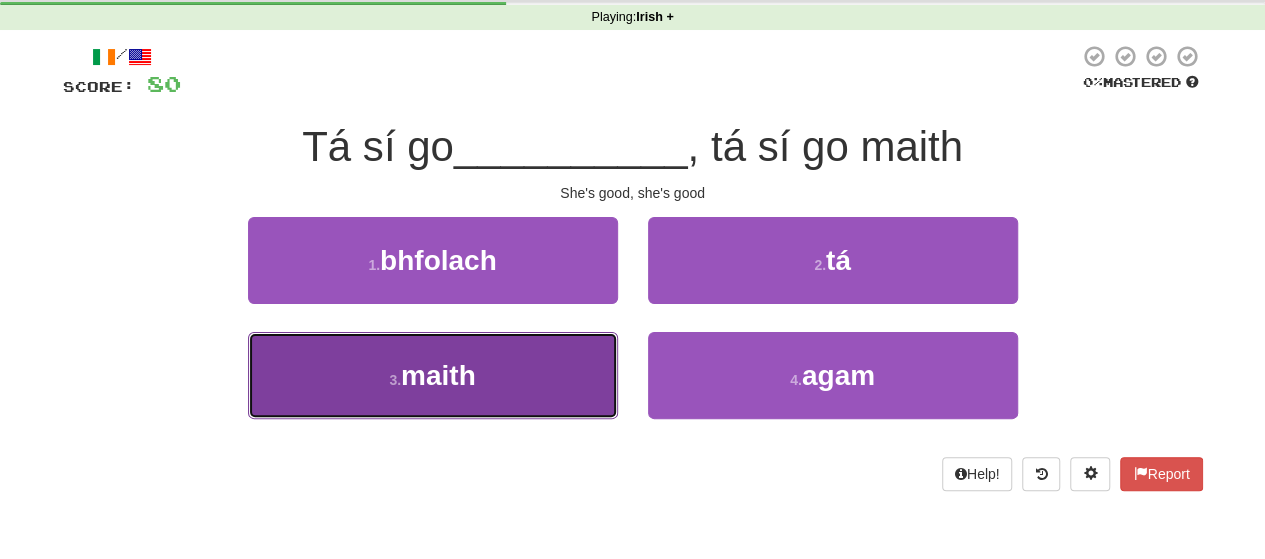 click on "3 .  maith" at bounding box center (433, 375) 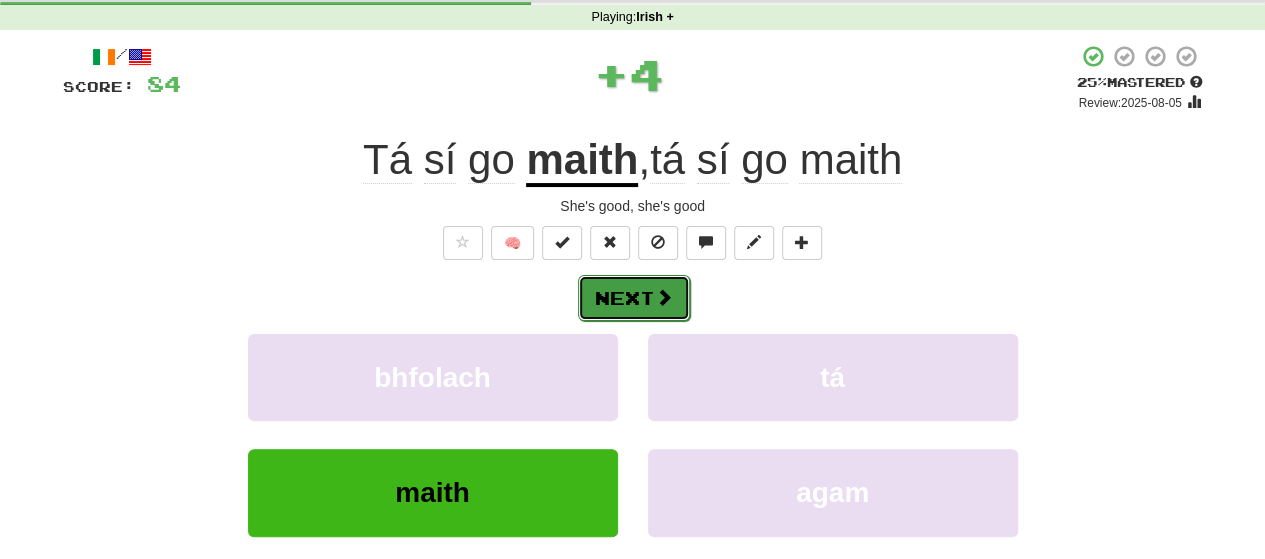 click on "Next" at bounding box center (634, 298) 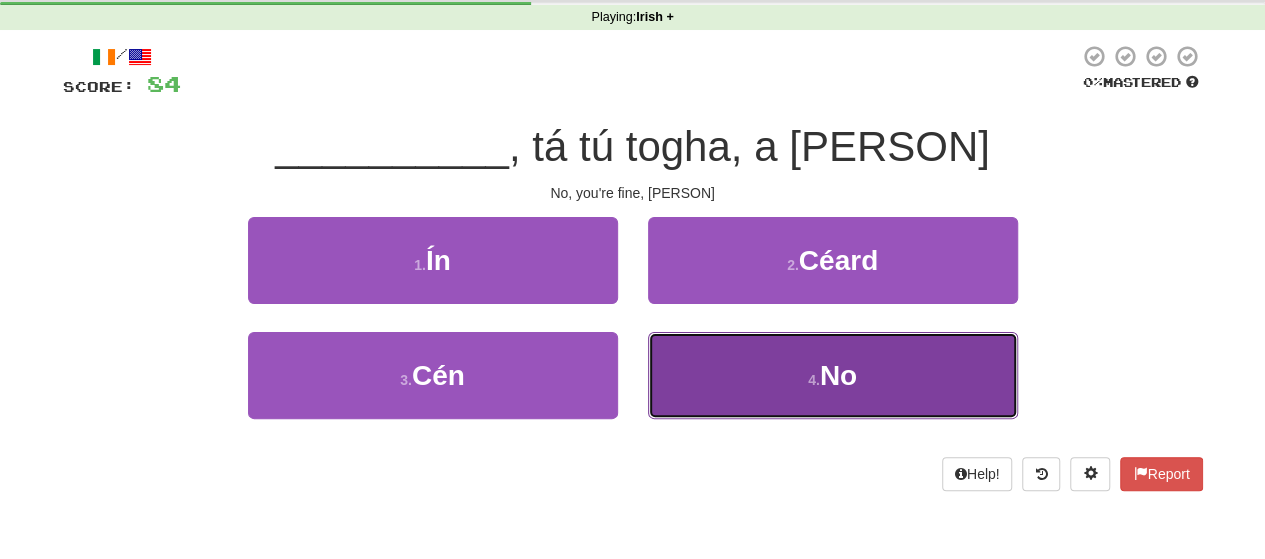 click on "4 .  No" at bounding box center [833, 375] 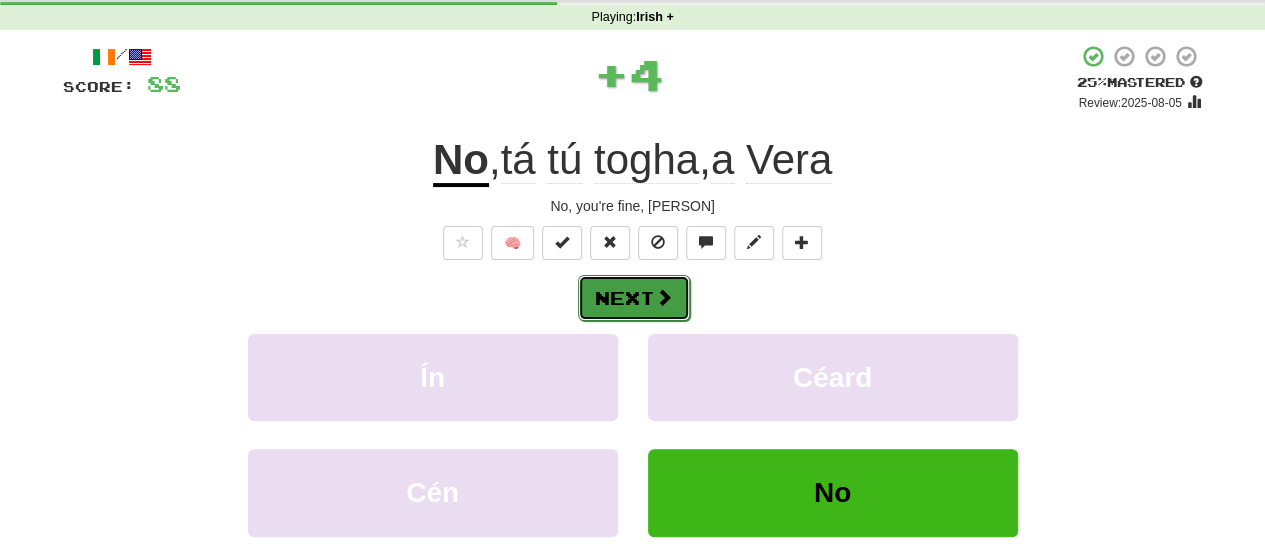 click on "Next" at bounding box center [634, 298] 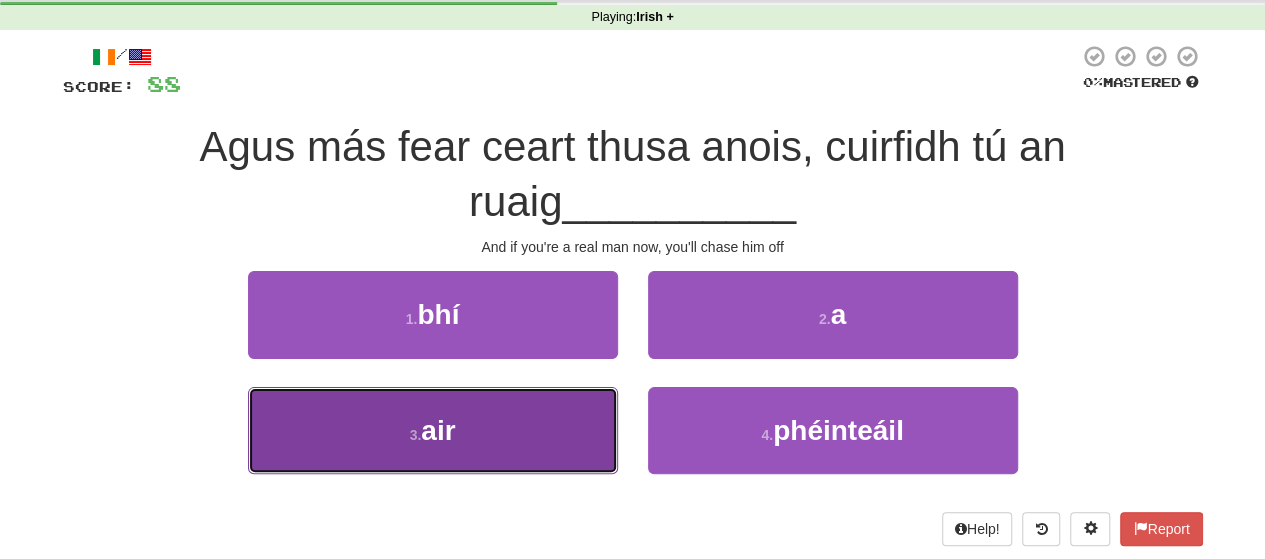 click on "3 .  air" at bounding box center [433, 430] 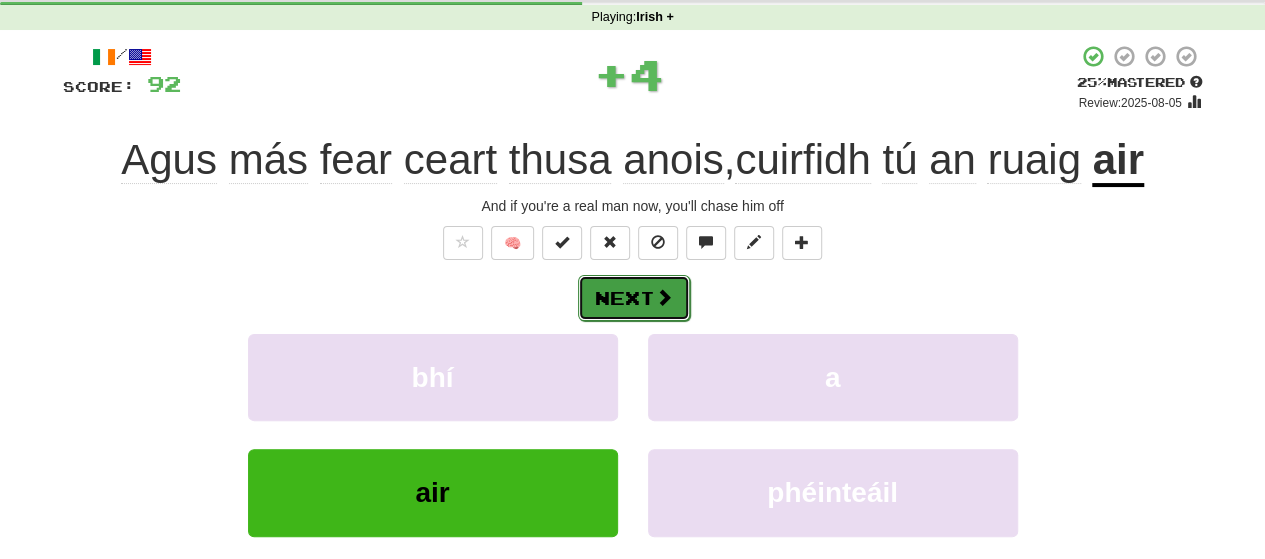 click at bounding box center [664, 297] 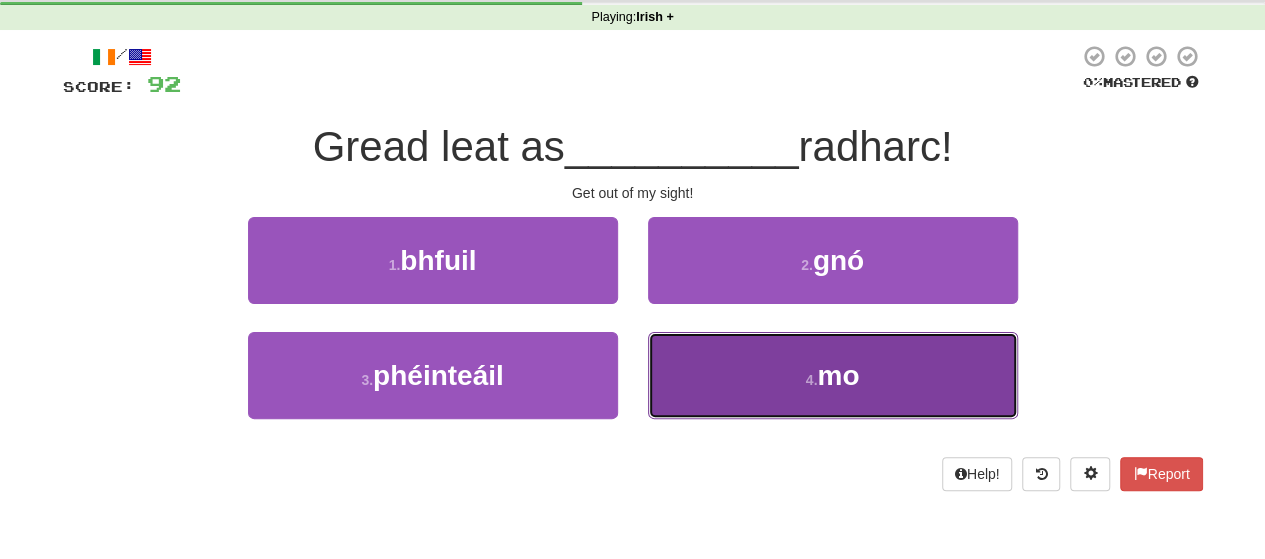click on "4 .  mo" at bounding box center (833, 375) 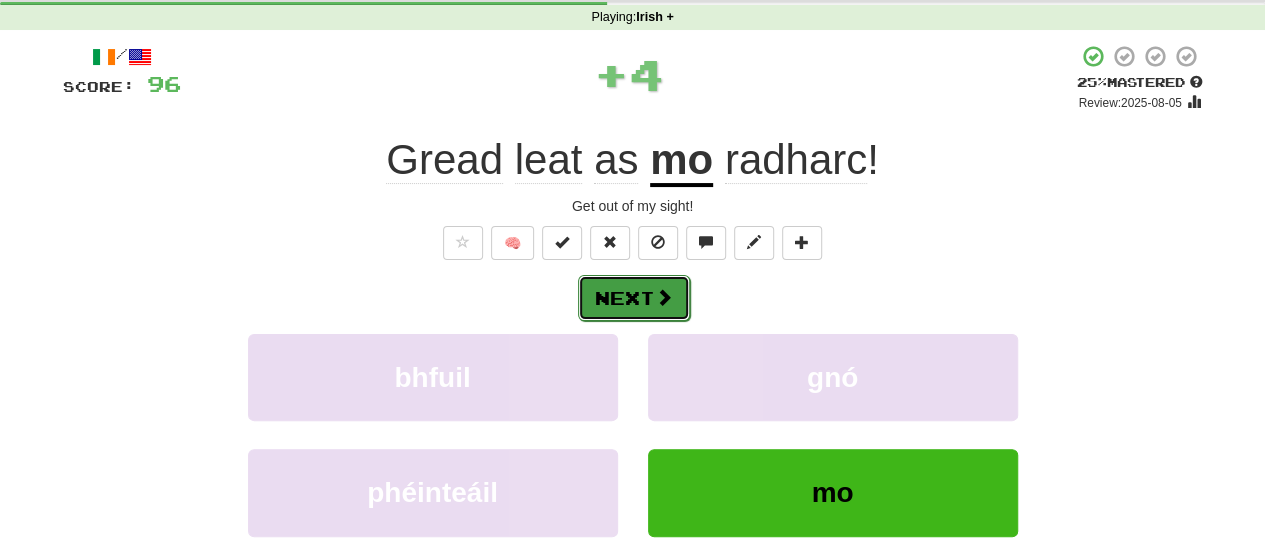 click on "Next" at bounding box center (634, 298) 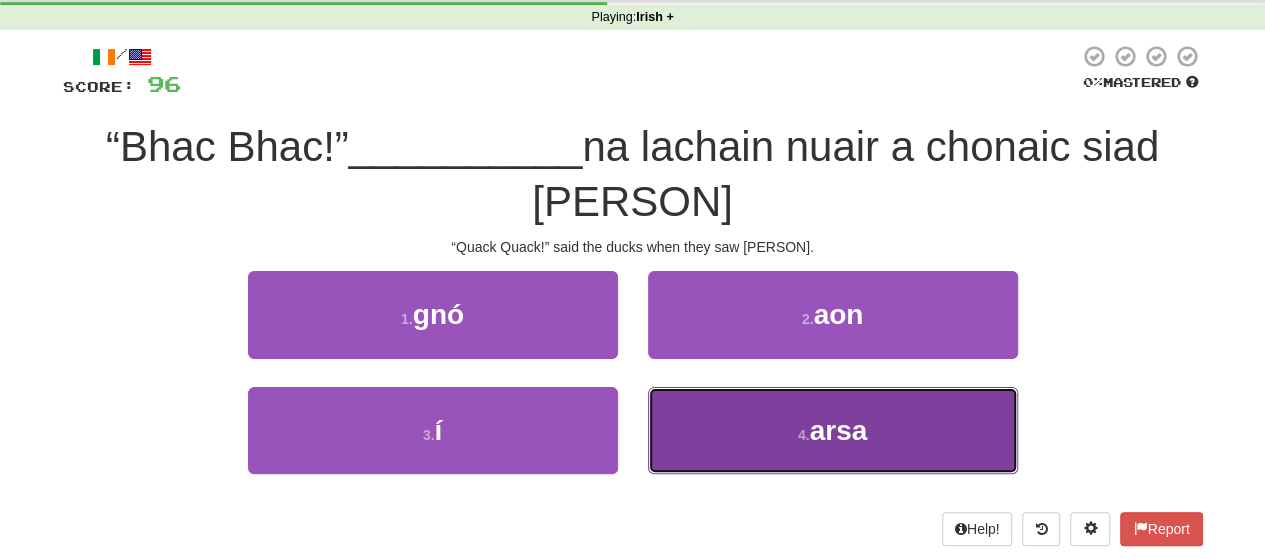 click on "4 .  arsa" at bounding box center (833, 430) 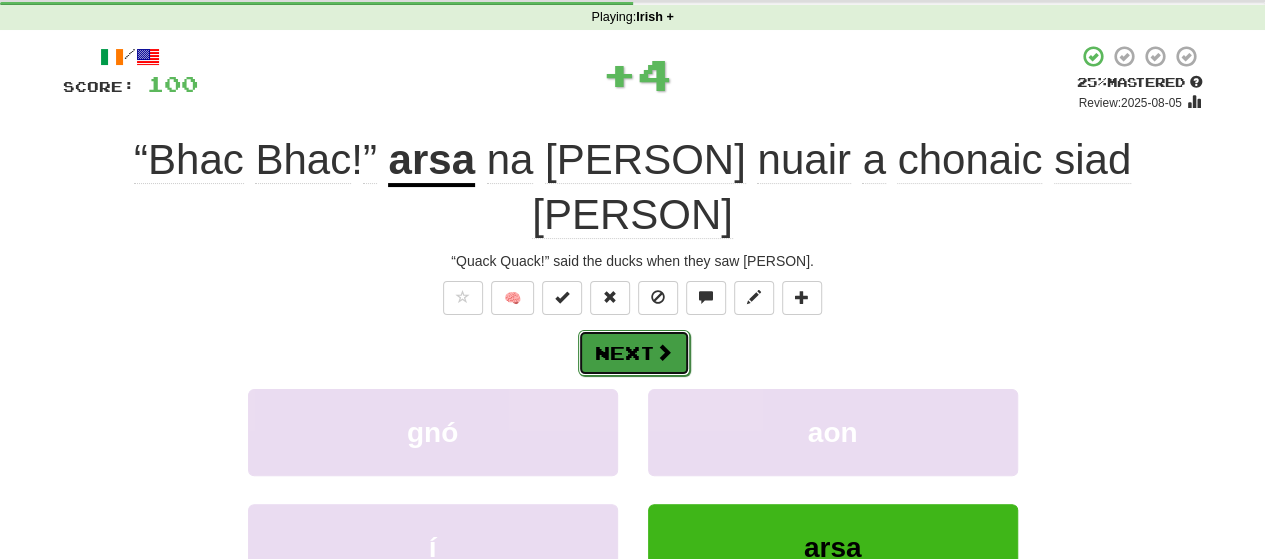 click on "Next" at bounding box center [634, 353] 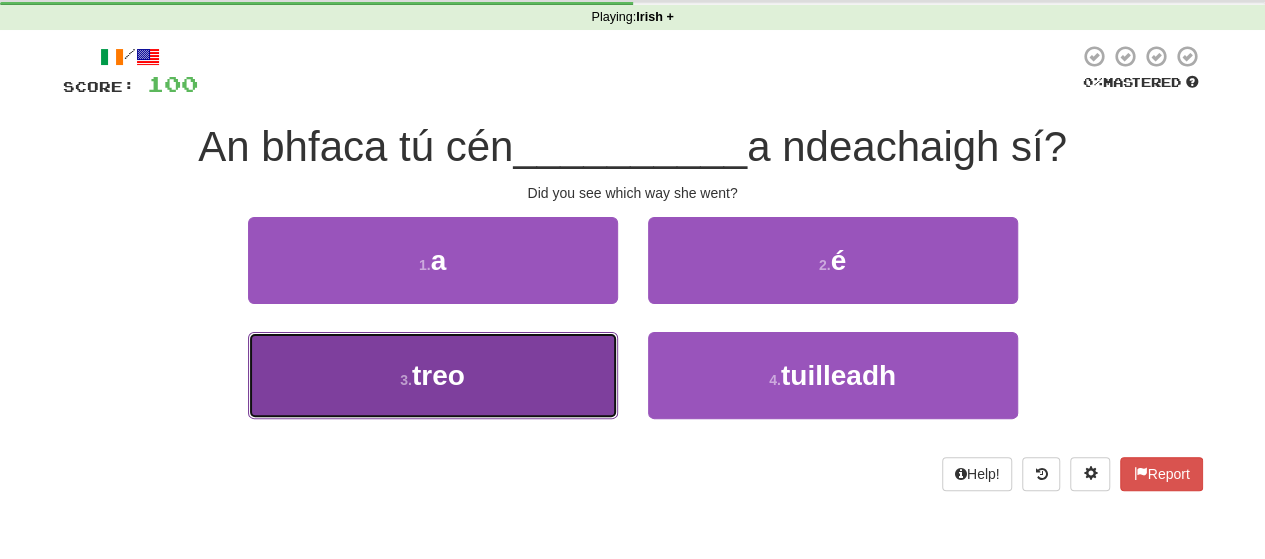 click on "3 .  treo" at bounding box center (433, 375) 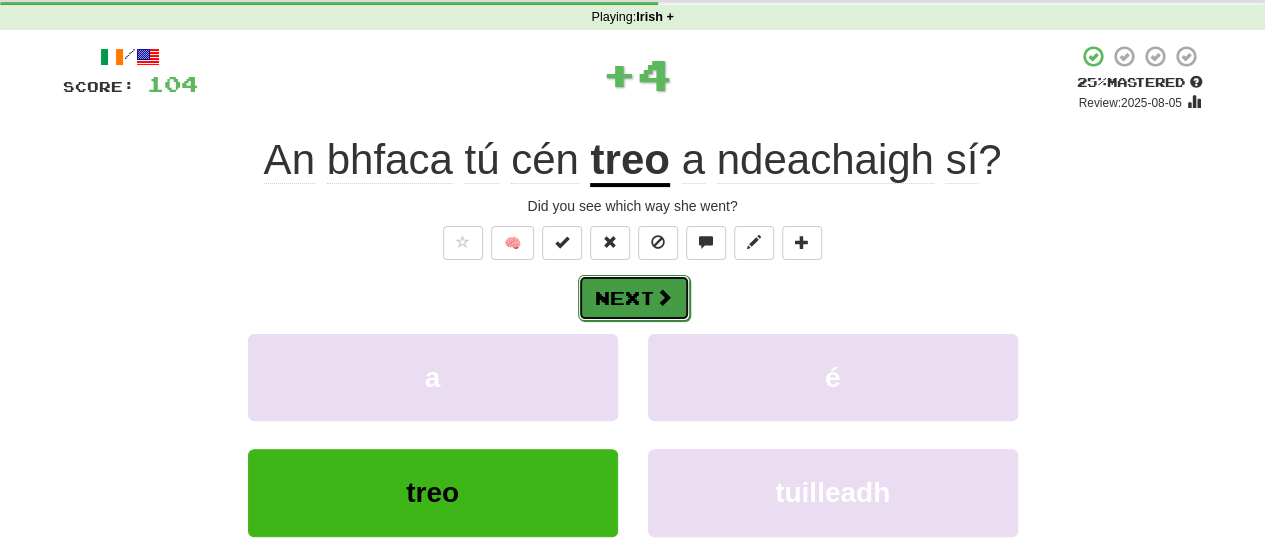 click at bounding box center [664, 297] 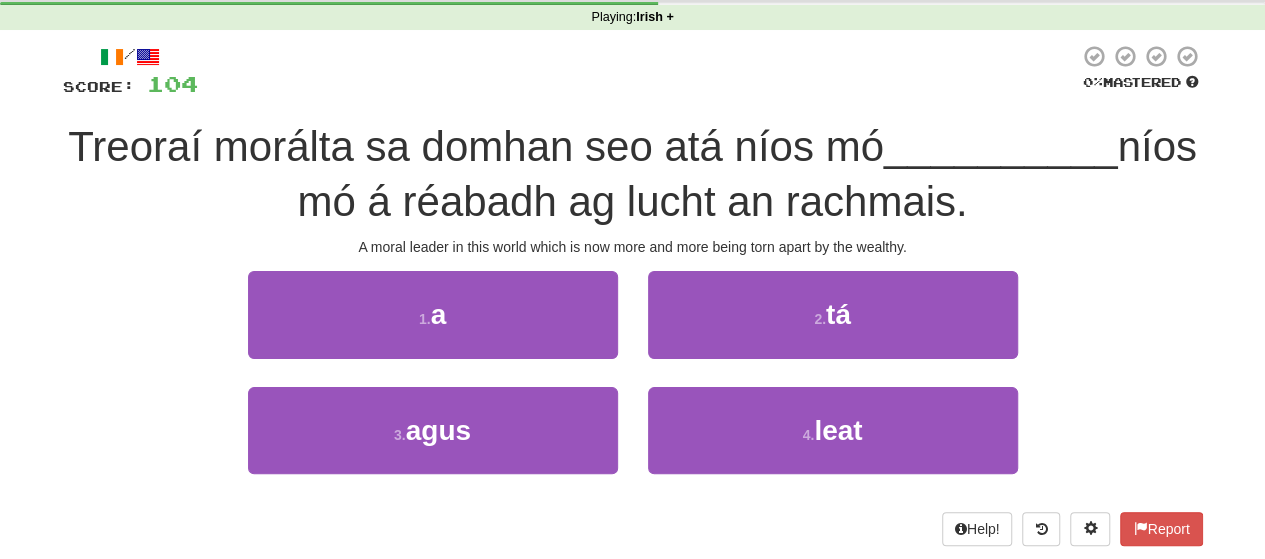click on "A moral leader in this world which is now more and more being torn apart by the wealthy." at bounding box center (633, 247) 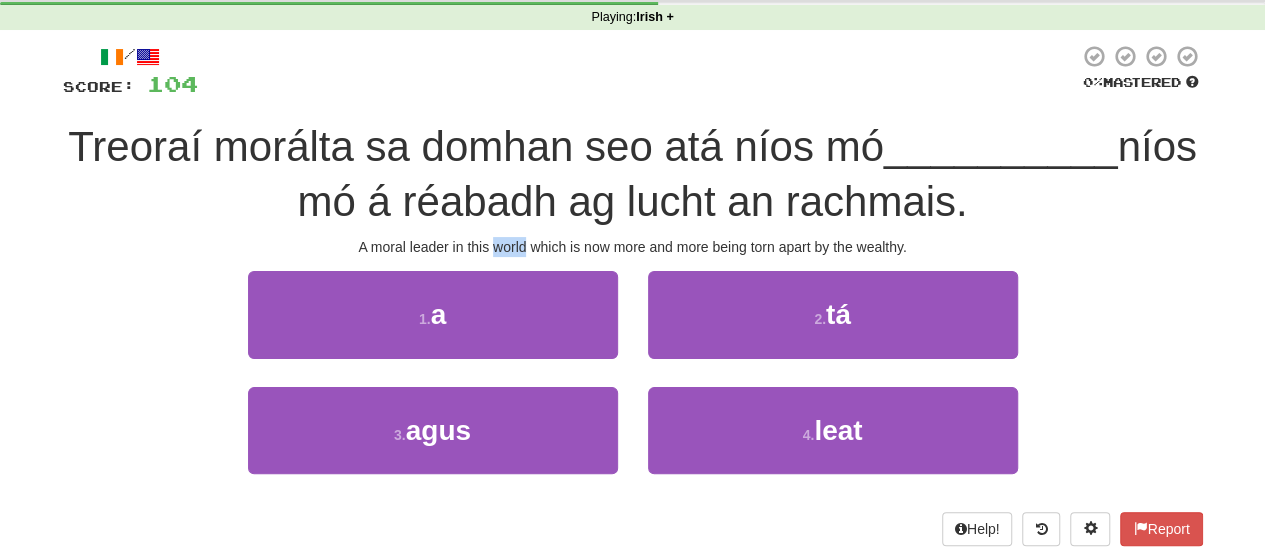click on "A moral leader in this world which is now more and more being torn apart by the wealthy." at bounding box center (633, 247) 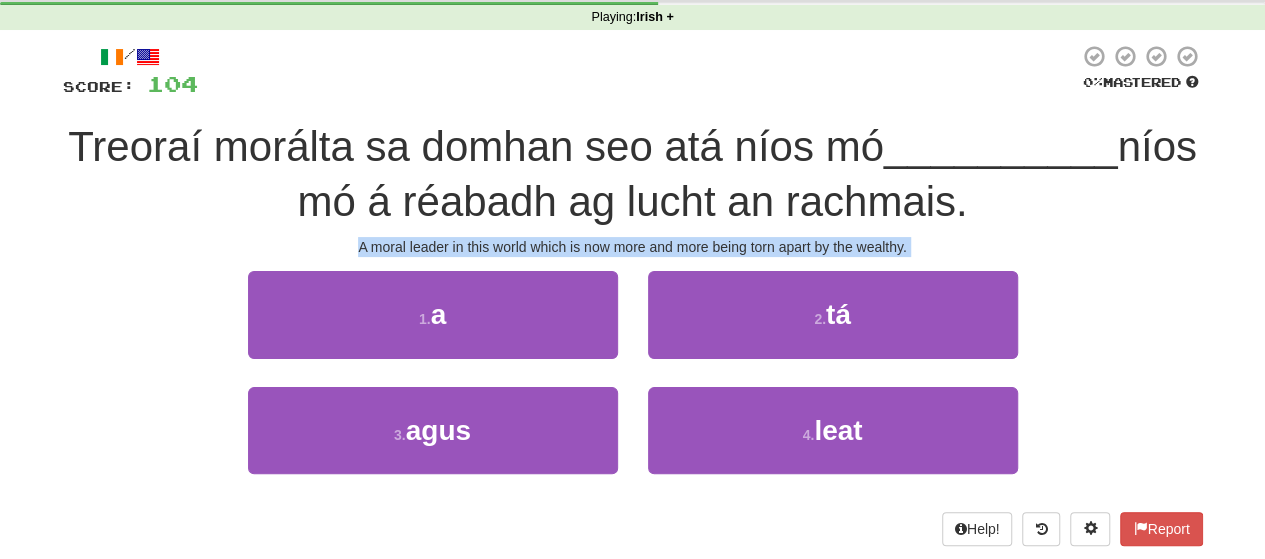 click on "A moral leader in this world which is now more and more being torn apart by the wealthy." at bounding box center [633, 247] 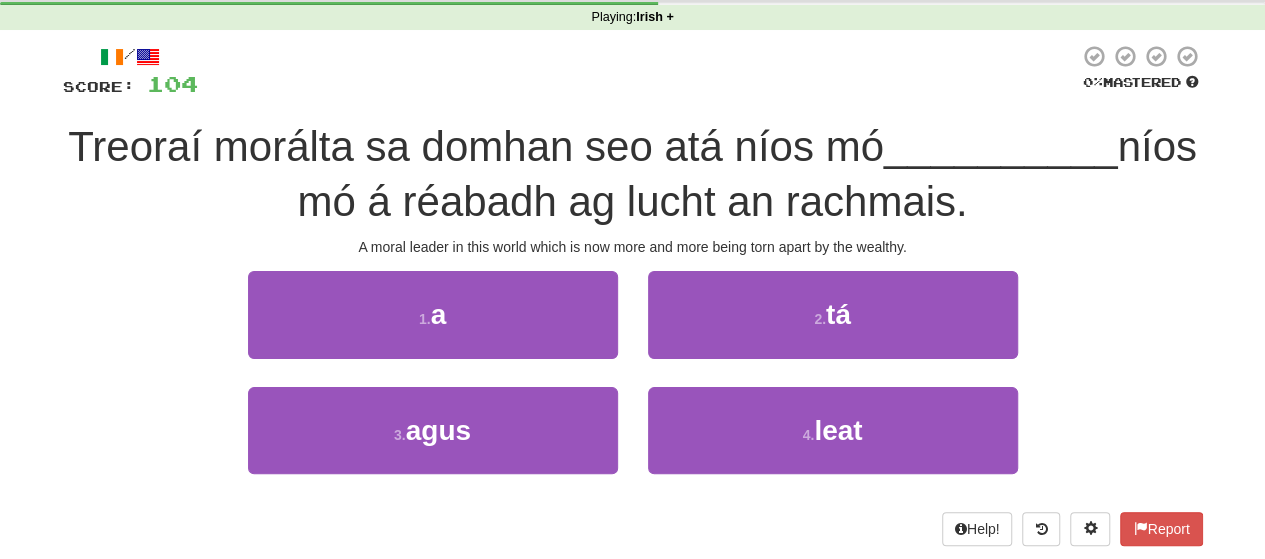 click on "Treoraí morálta sa domhan seo atá níos mó" at bounding box center (476, 146) 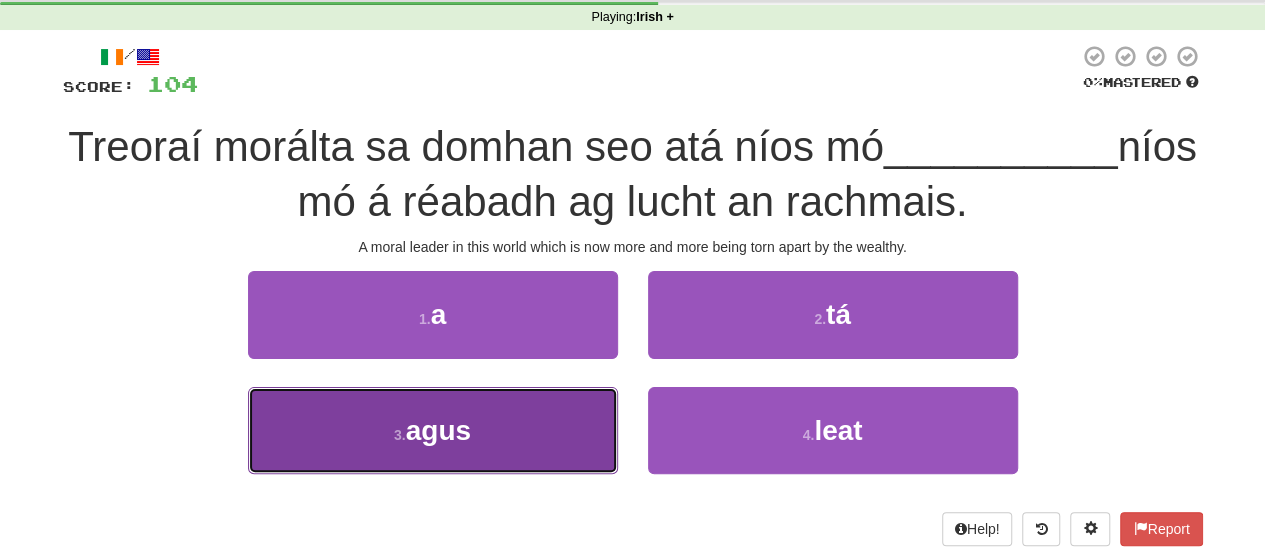 click on "3 .  agus" at bounding box center [433, 430] 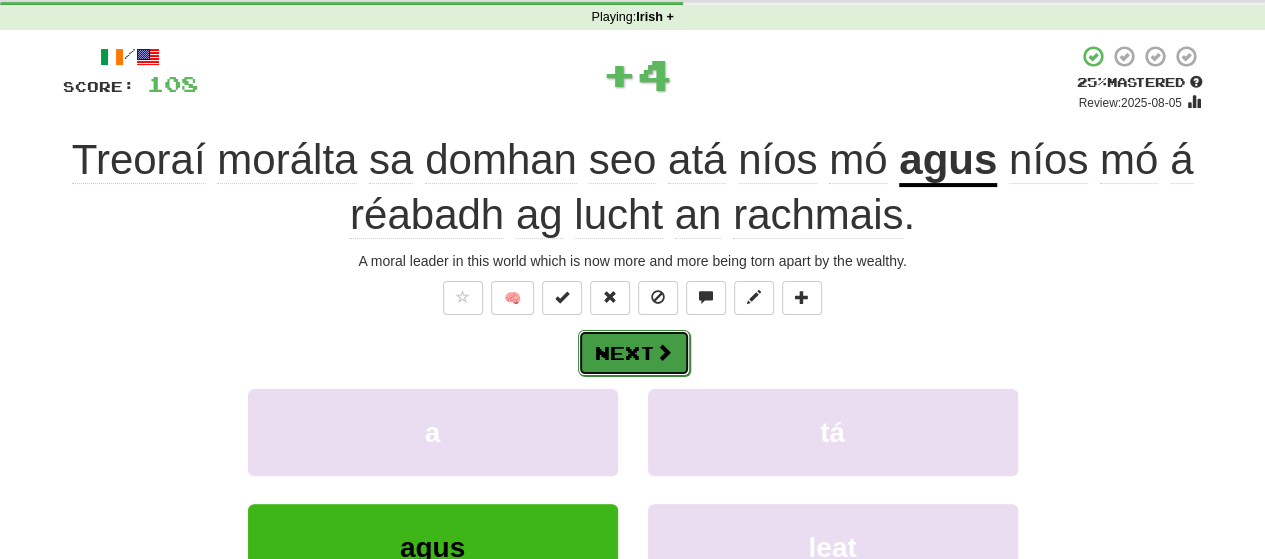 click on "Next" at bounding box center (634, 353) 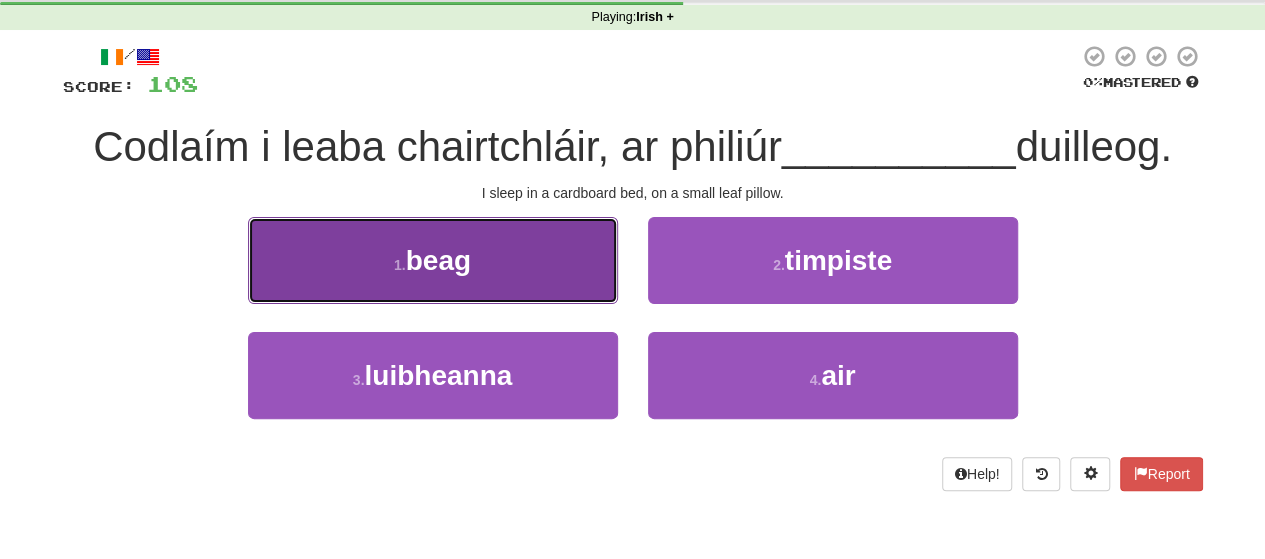 click on "1 .  beag" at bounding box center [433, 260] 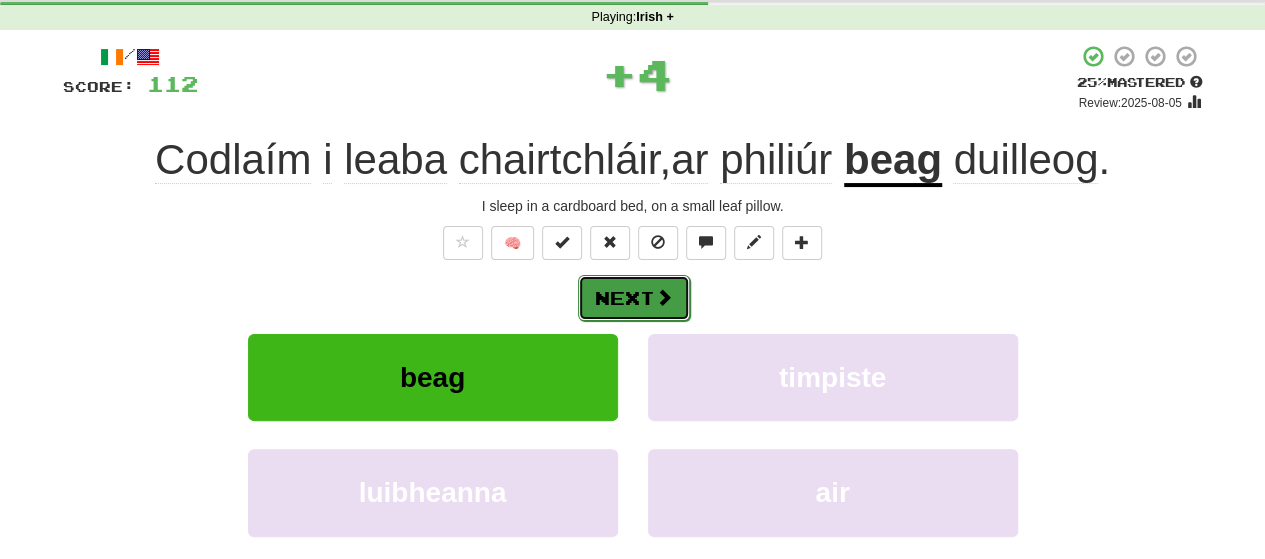click on "Next" at bounding box center [634, 298] 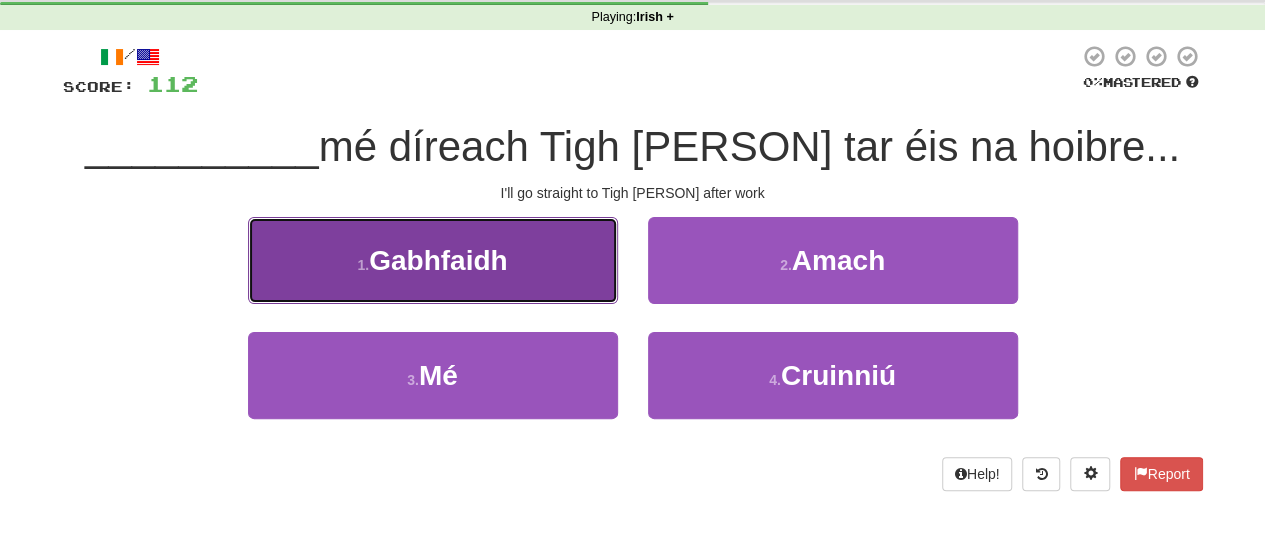 click on "1 .  Gabhfaidh" at bounding box center (433, 260) 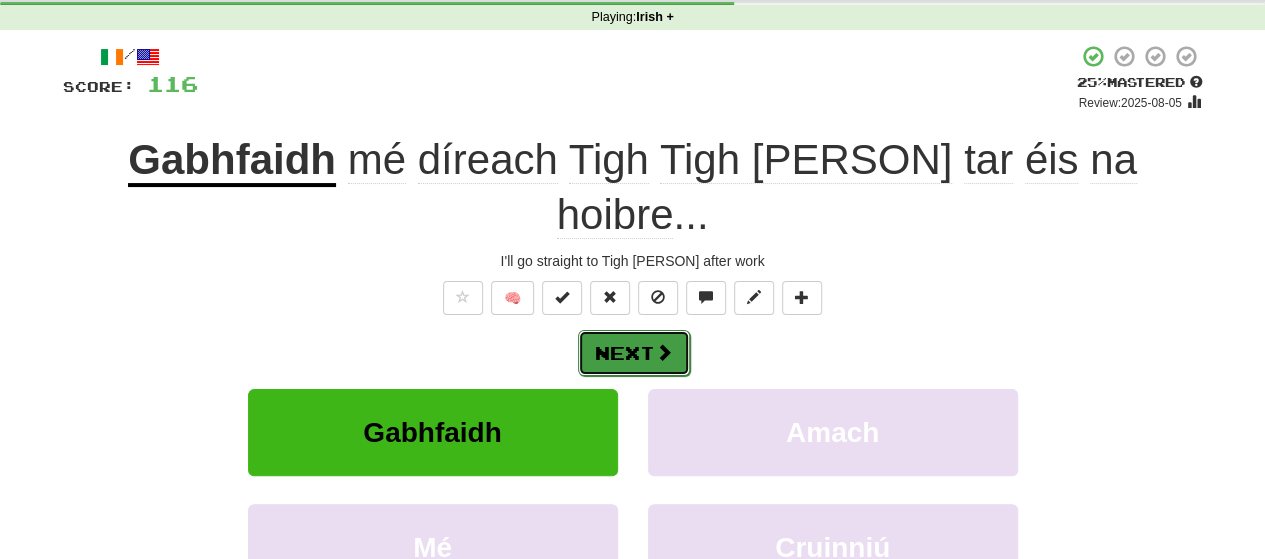 click on "Next" at bounding box center [634, 353] 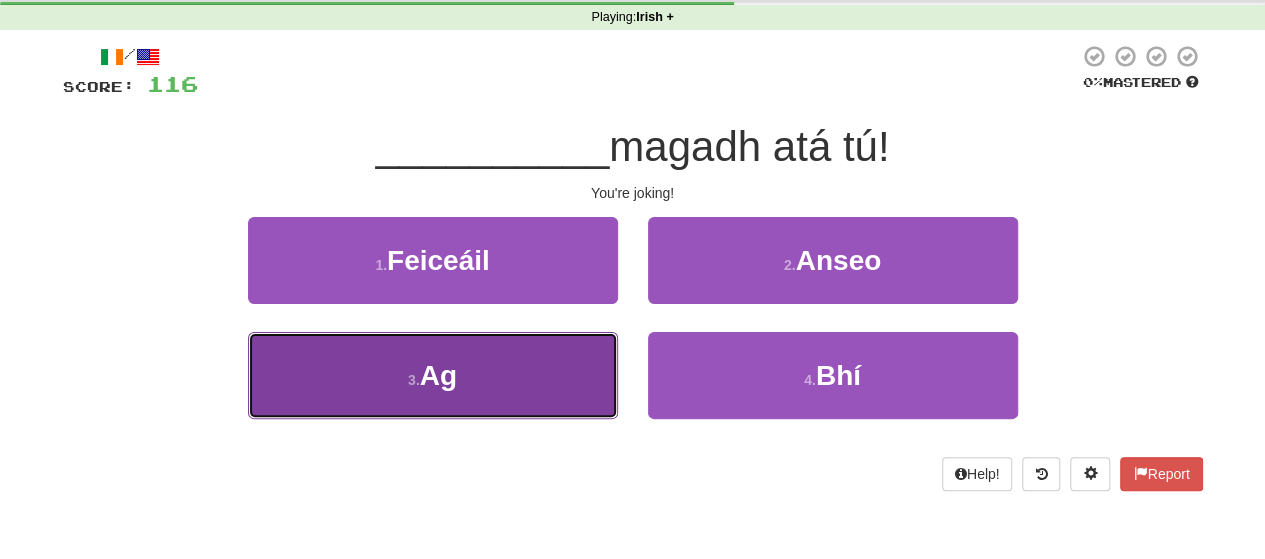 click on "3 .  Ag" at bounding box center (433, 375) 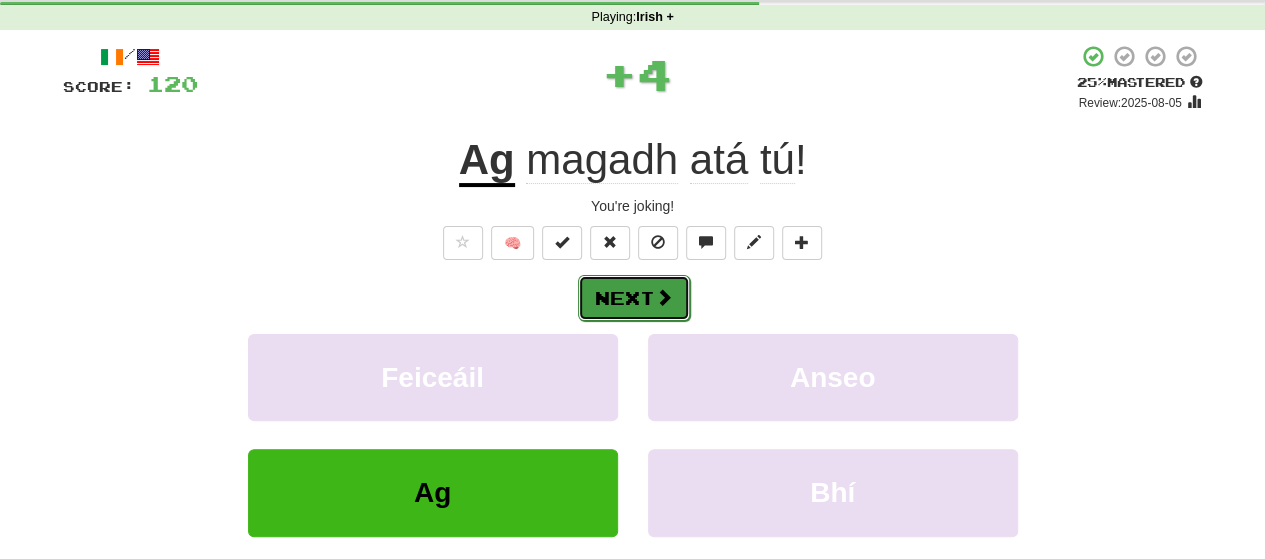 click on "Next" at bounding box center [634, 298] 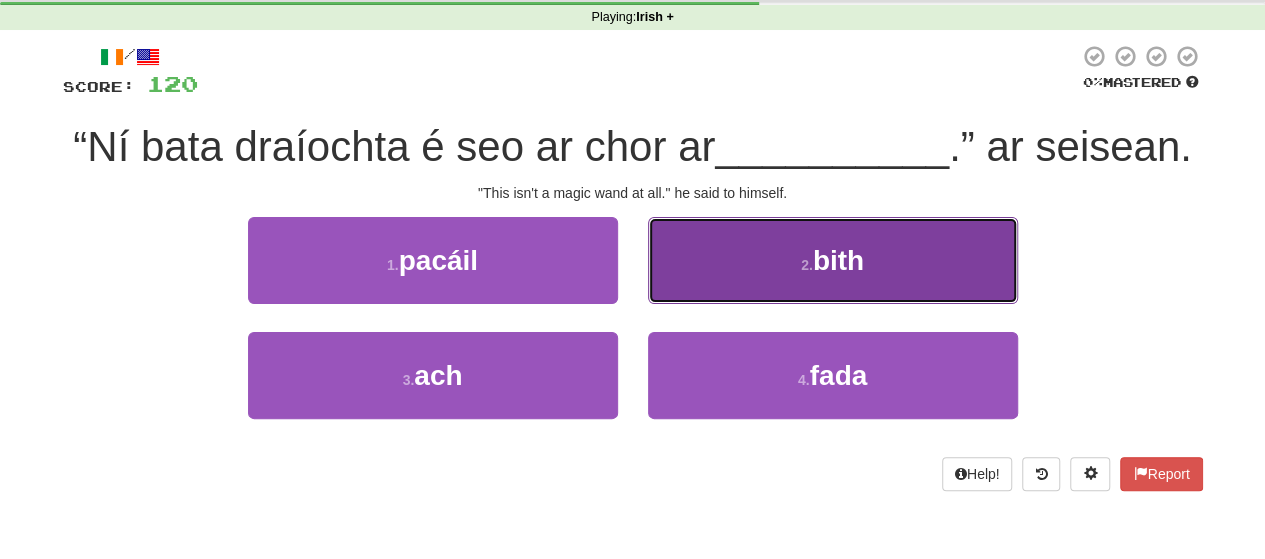 click on "2 .  bith" at bounding box center (833, 260) 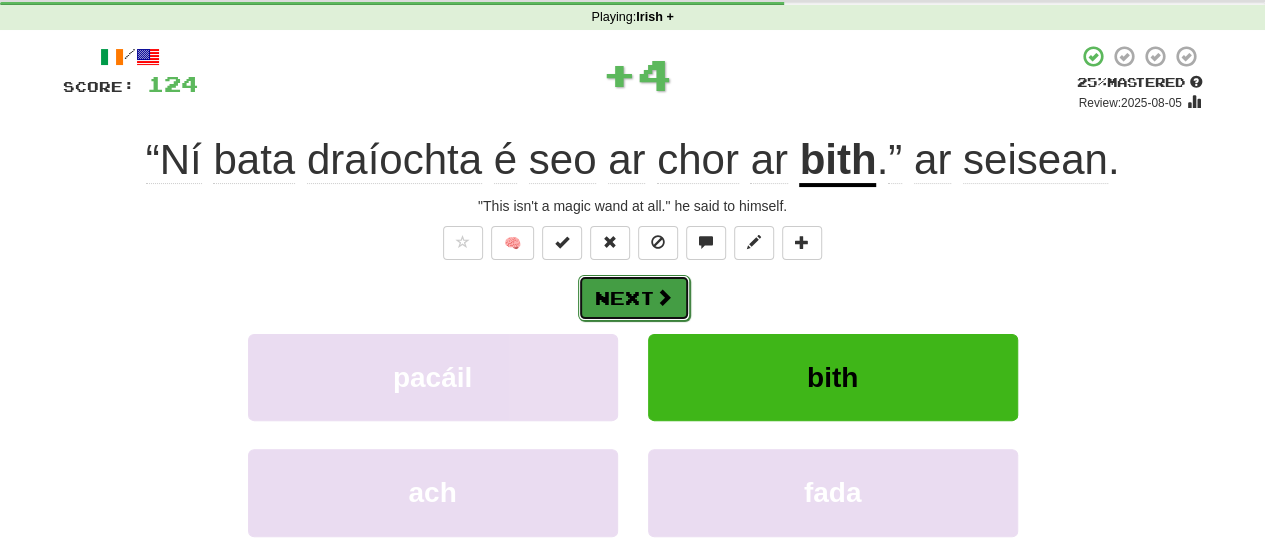 click on "Next" at bounding box center (634, 298) 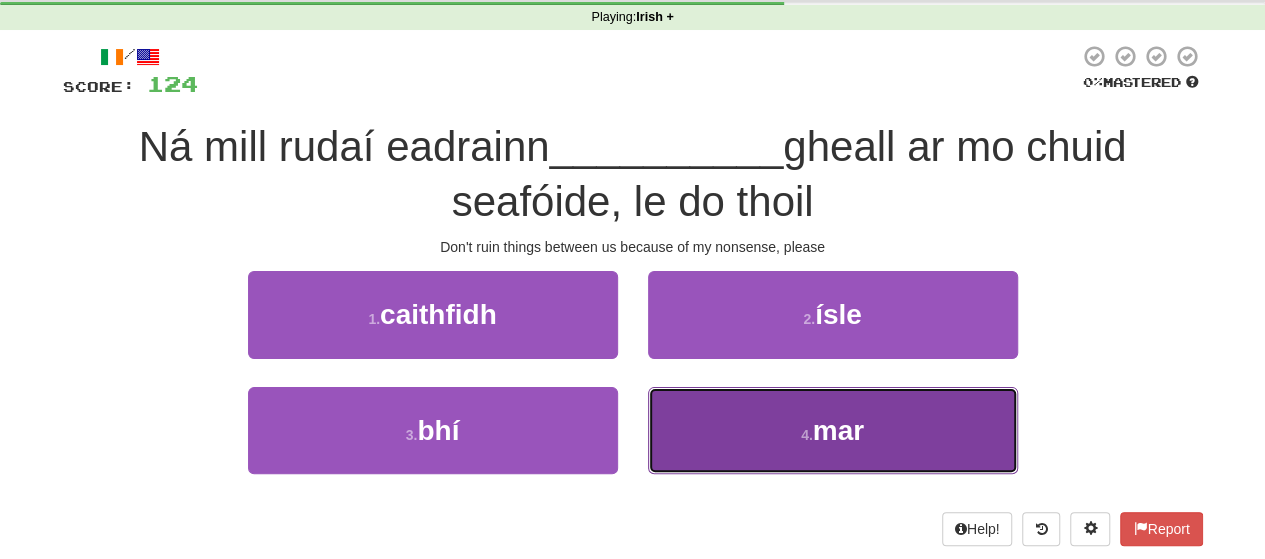 click on "4 .  mar" at bounding box center [833, 430] 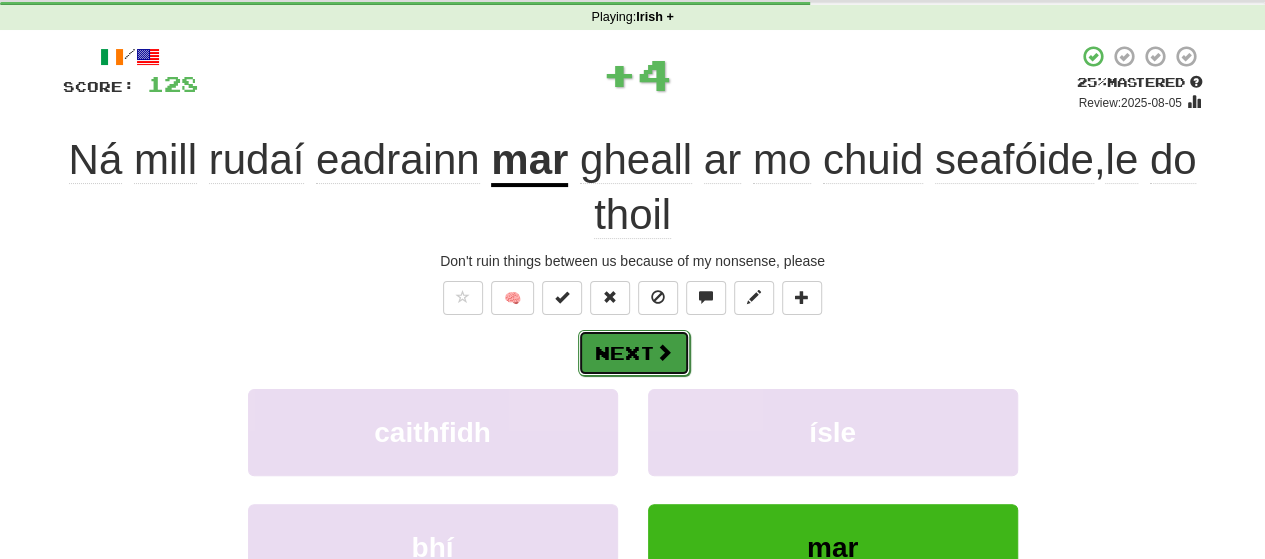 click on "Next" at bounding box center [634, 353] 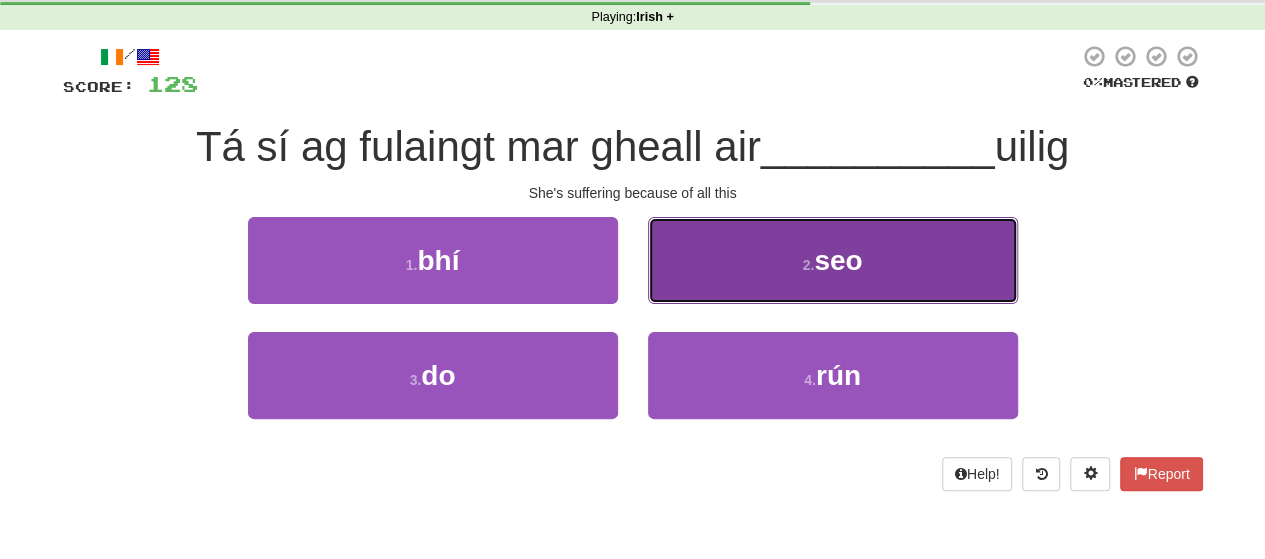 click on "2 .  seo" at bounding box center [833, 260] 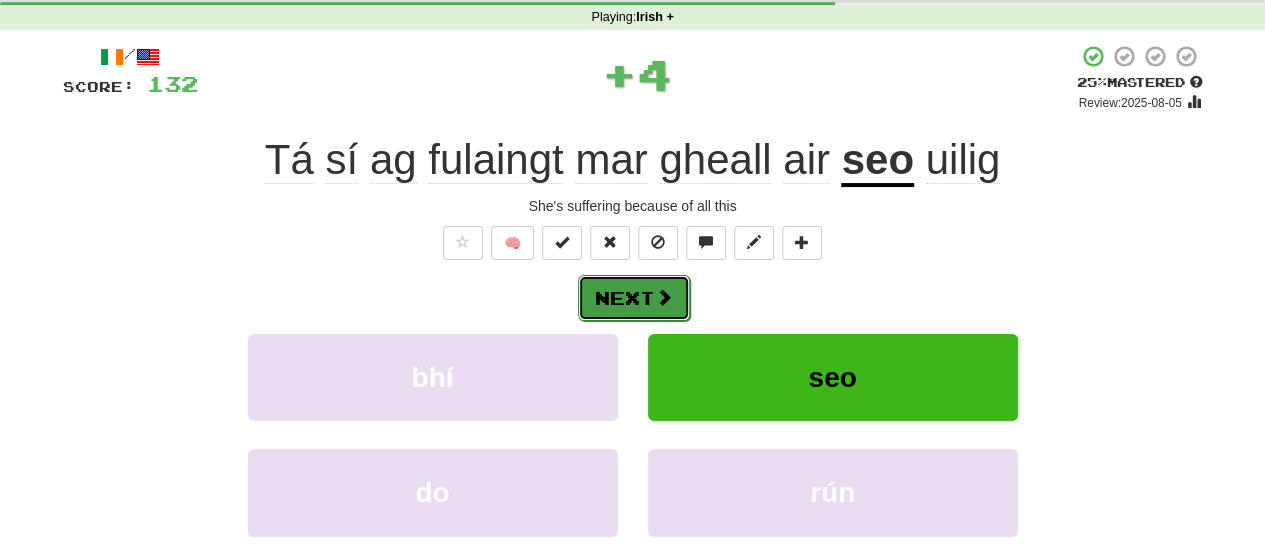 click on "Next" at bounding box center (634, 298) 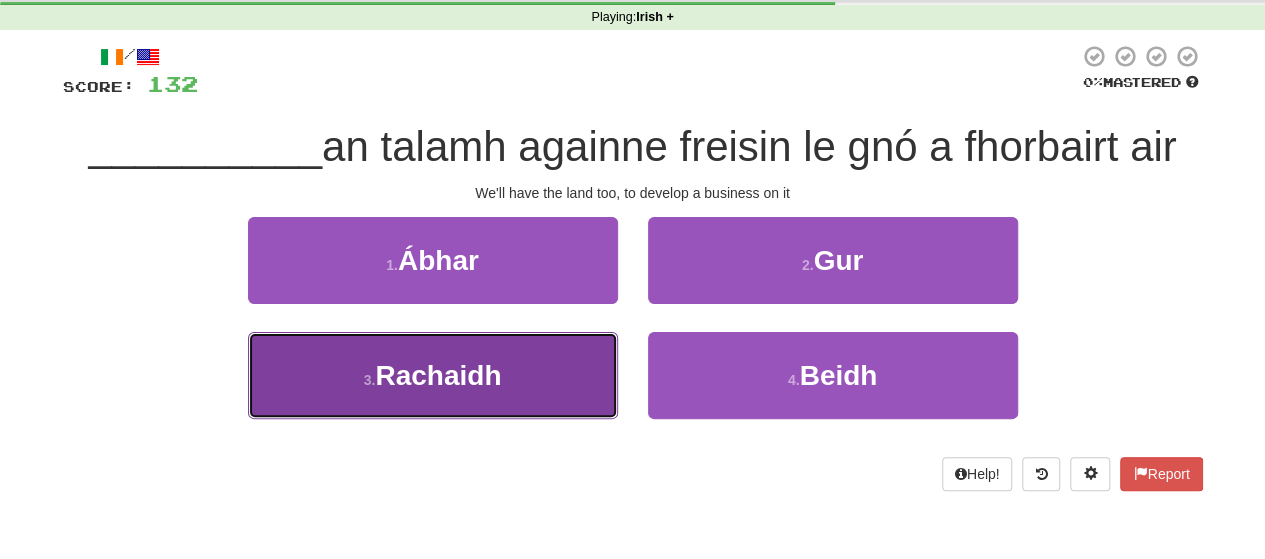 click on "3 .  Rachaidh" at bounding box center (433, 375) 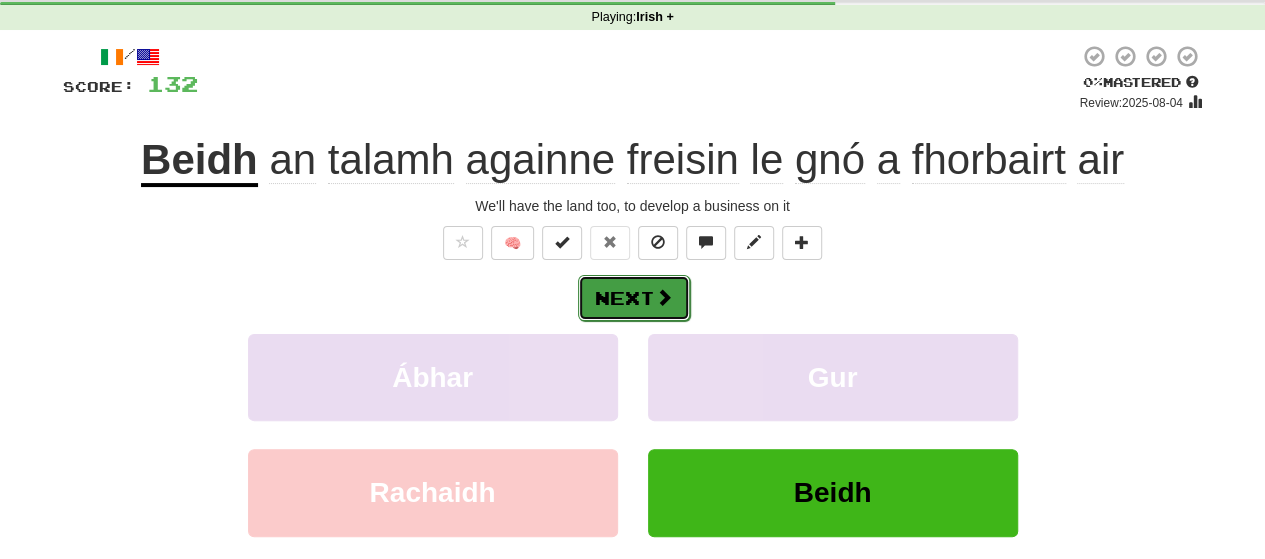 click on "Next" at bounding box center (634, 298) 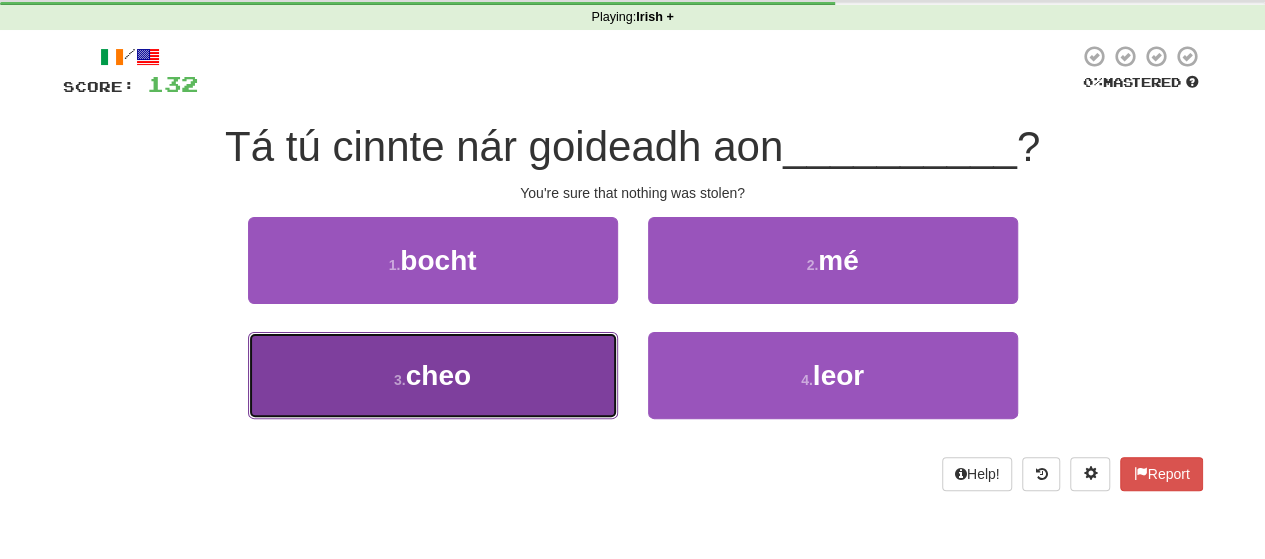 click on "3 .  cheo" at bounding box center [433, 375] 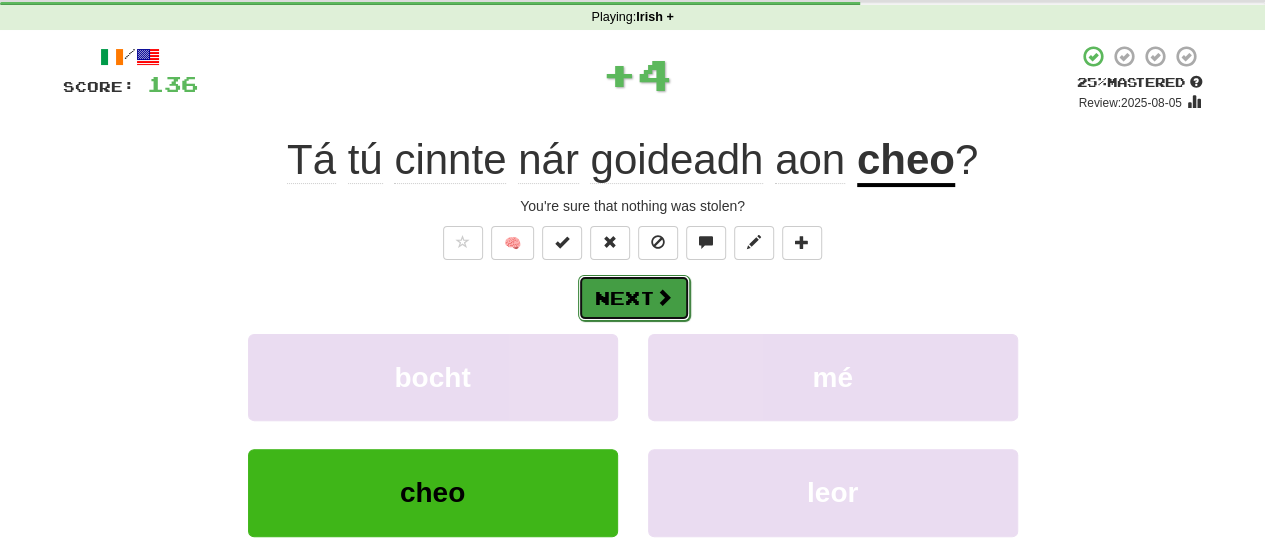 click on "Next" at bounding box center (634, 298) 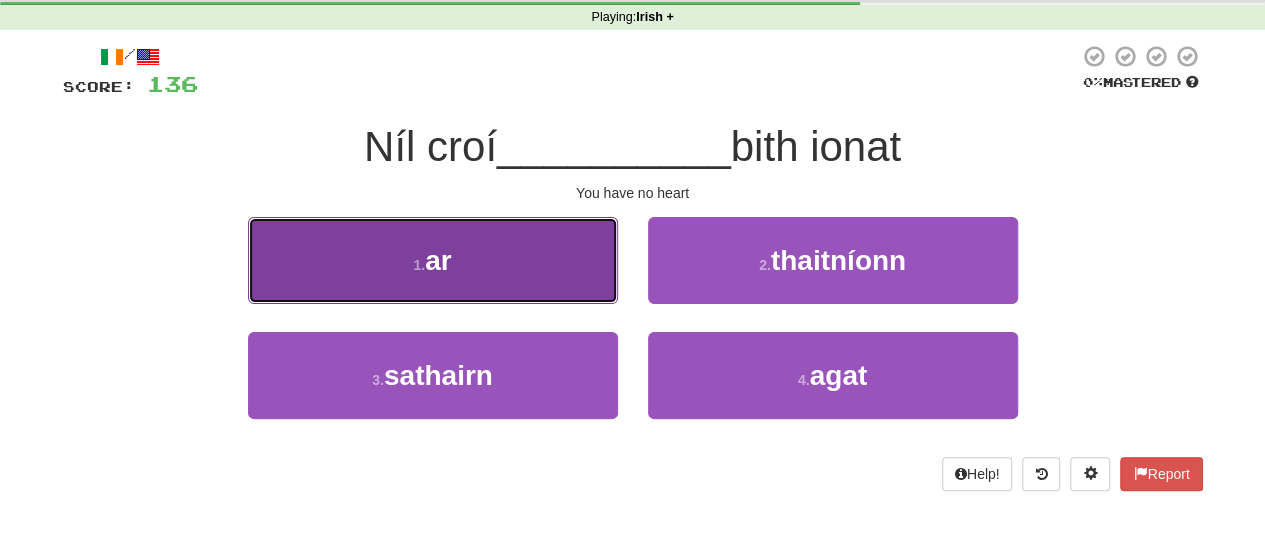 click on "1 .  ar" at bounding box center (433, 260) 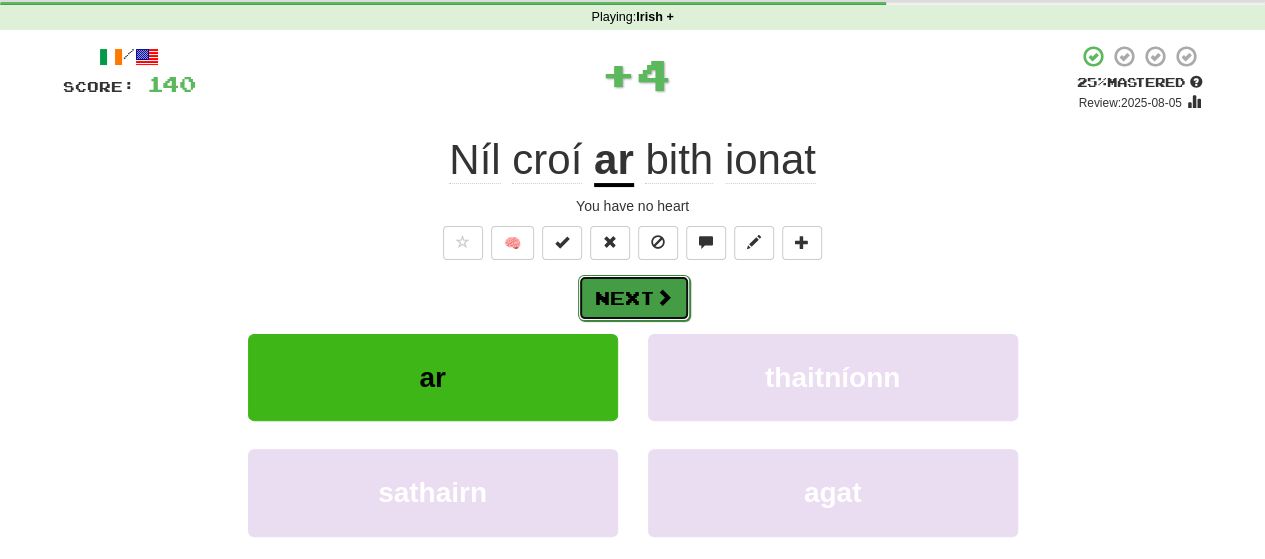click on "Next" at bounding box center [634, 298] 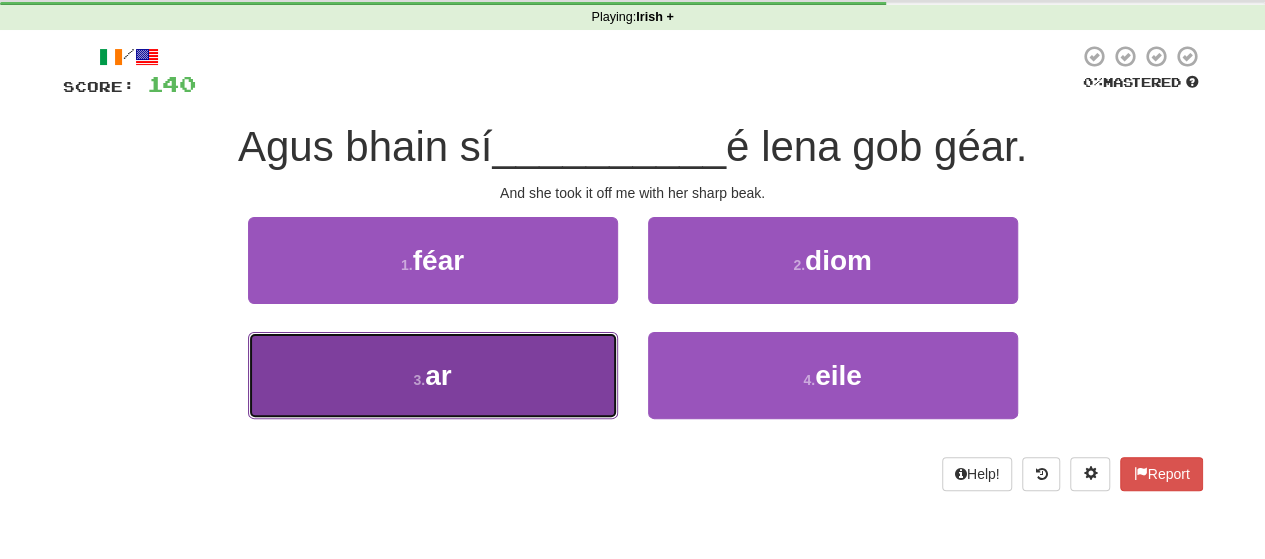 click on "3 .  ar" at bounding box center (433, 375) 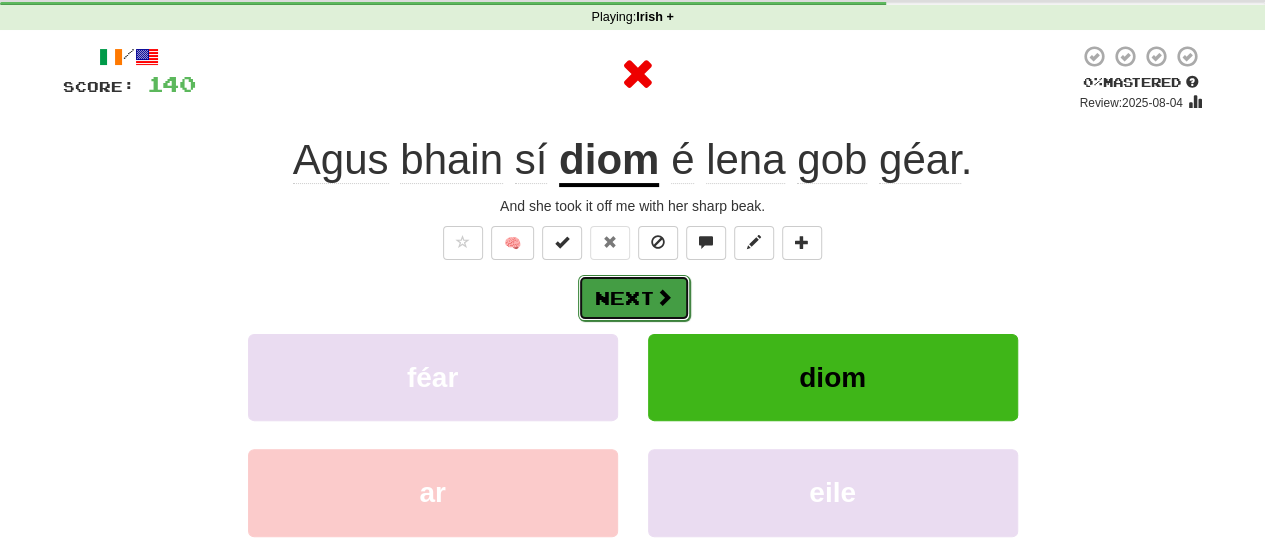 click on "Next" at bounding box center [634, 298] 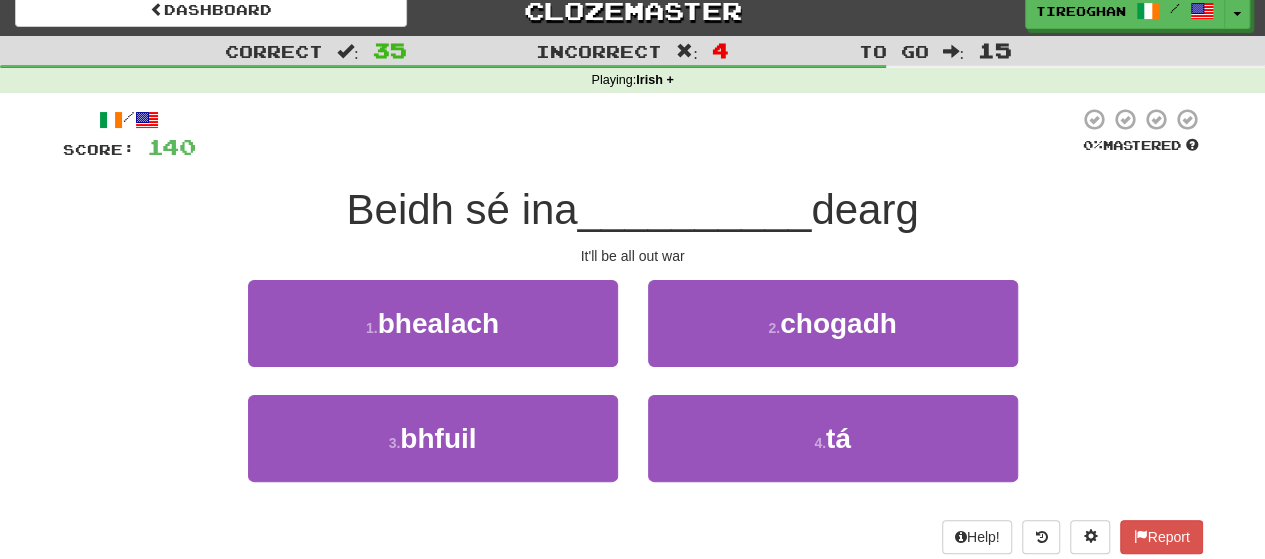 scroll, scrollTop: 0, scrollLeft: 0, axis: both 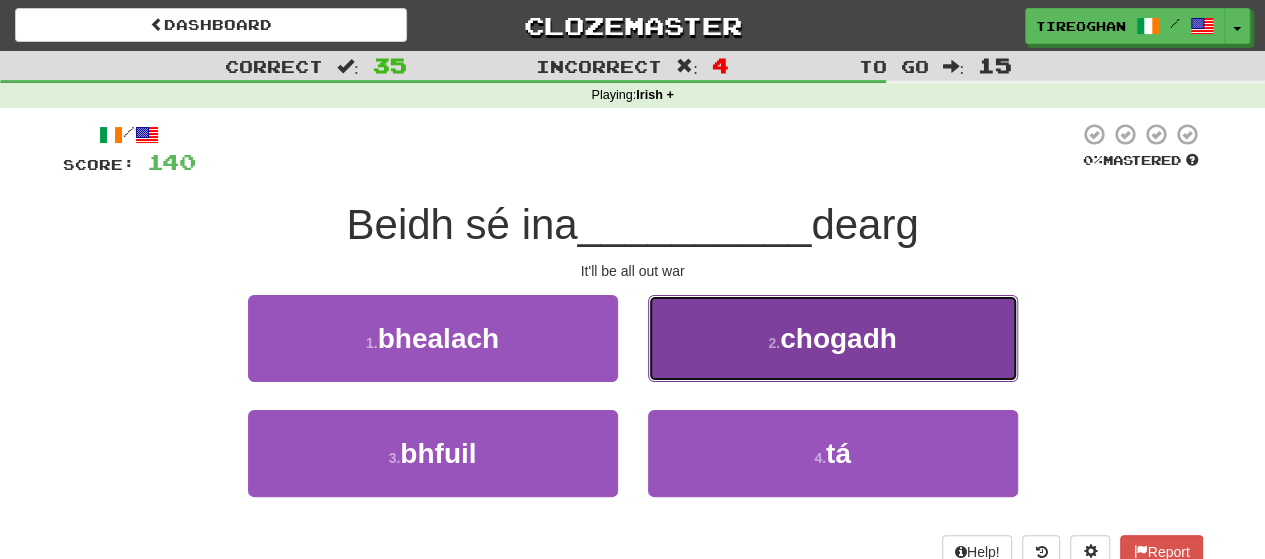 click on "2 .  chogadh" at bounding box center (833, 338) 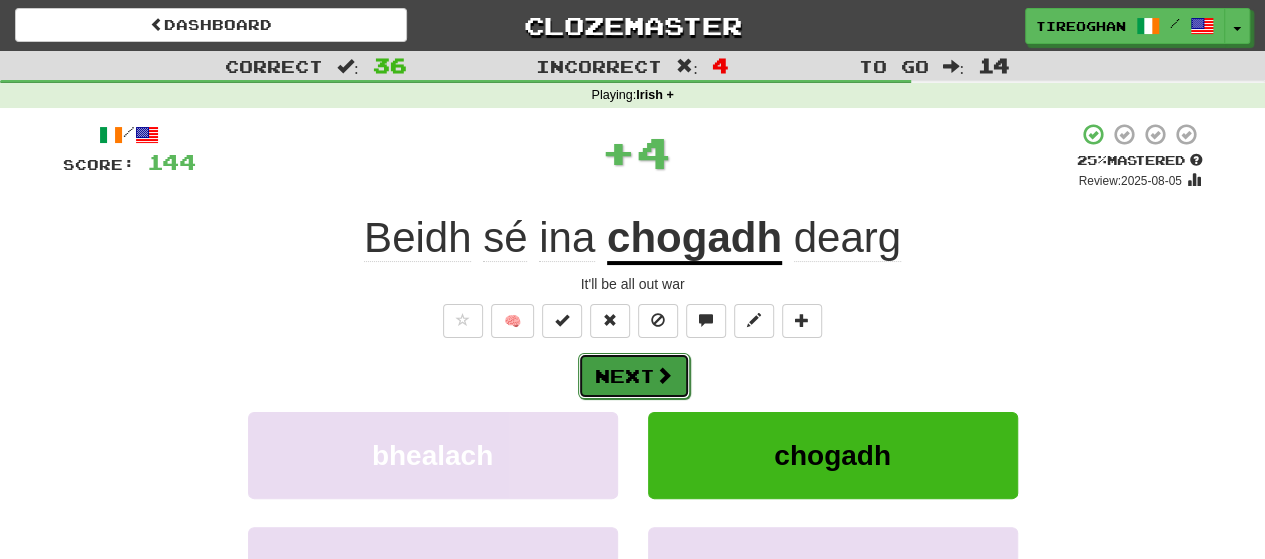 click on "Next" at bounding box center [634, 376] 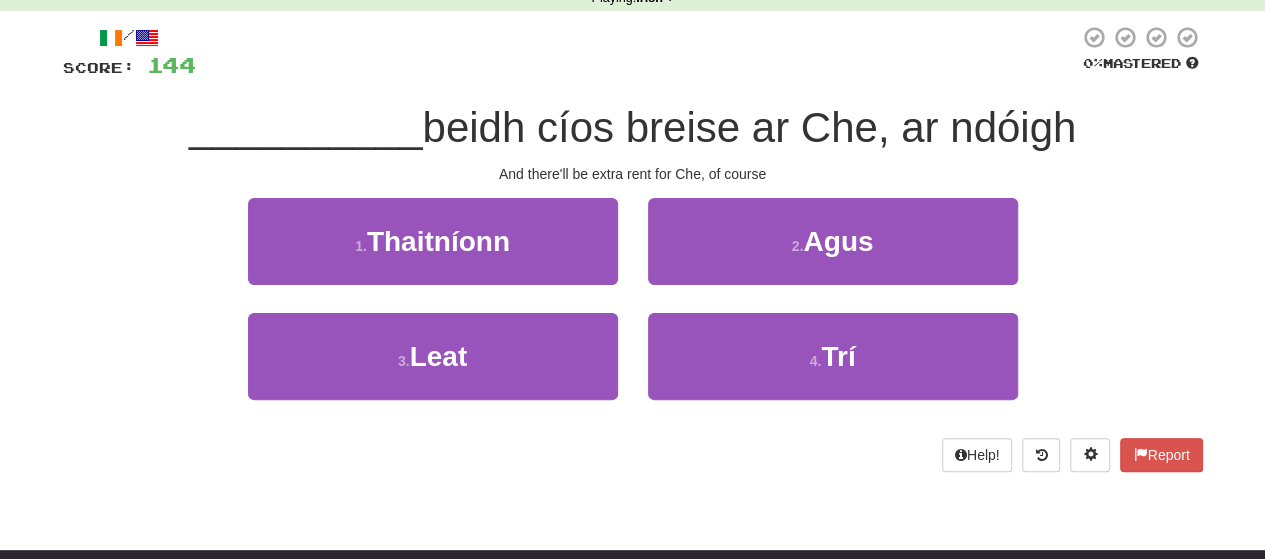 scroll, scrollTop: 102, scrollLeft: 0, axis: vertical 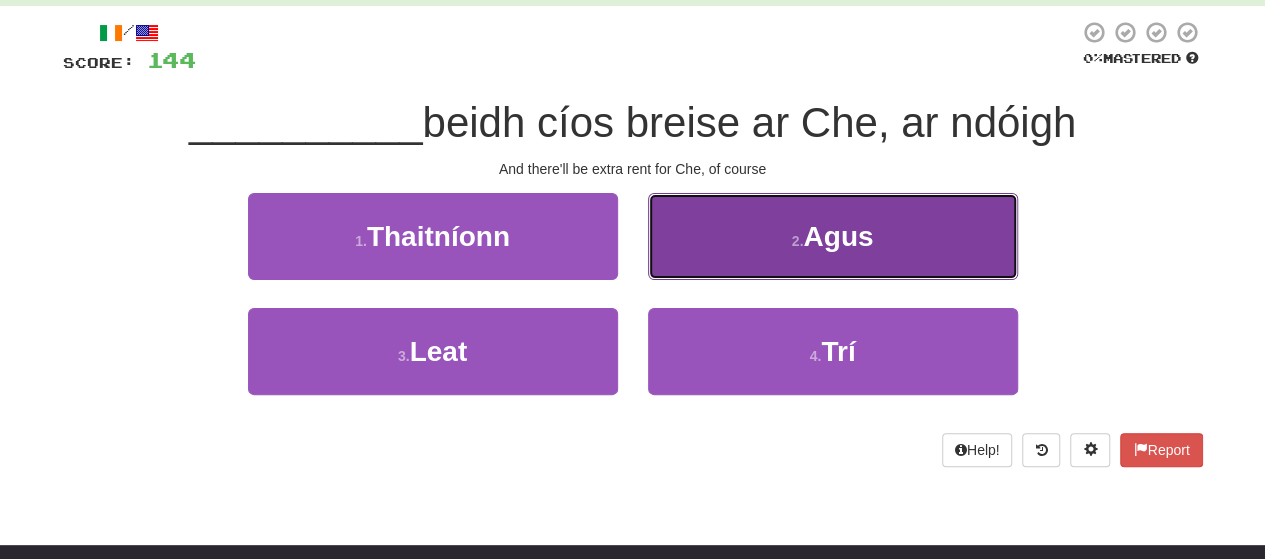 click on "2 .  Agus" at bounding box center (833, 236) 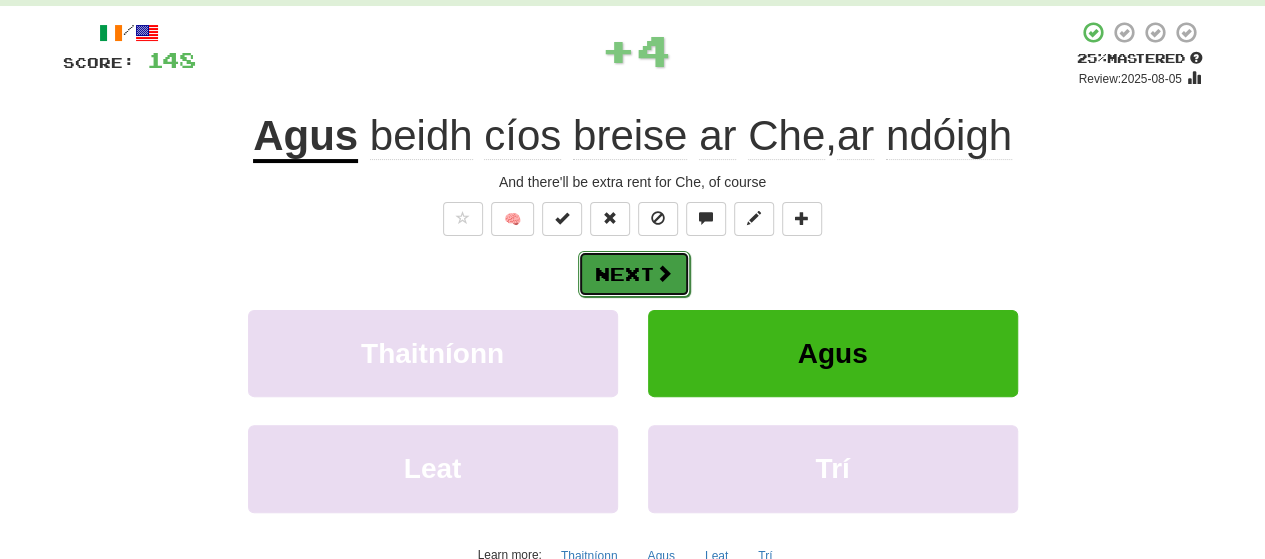 click on "Next" at bounding box center (634, 274) 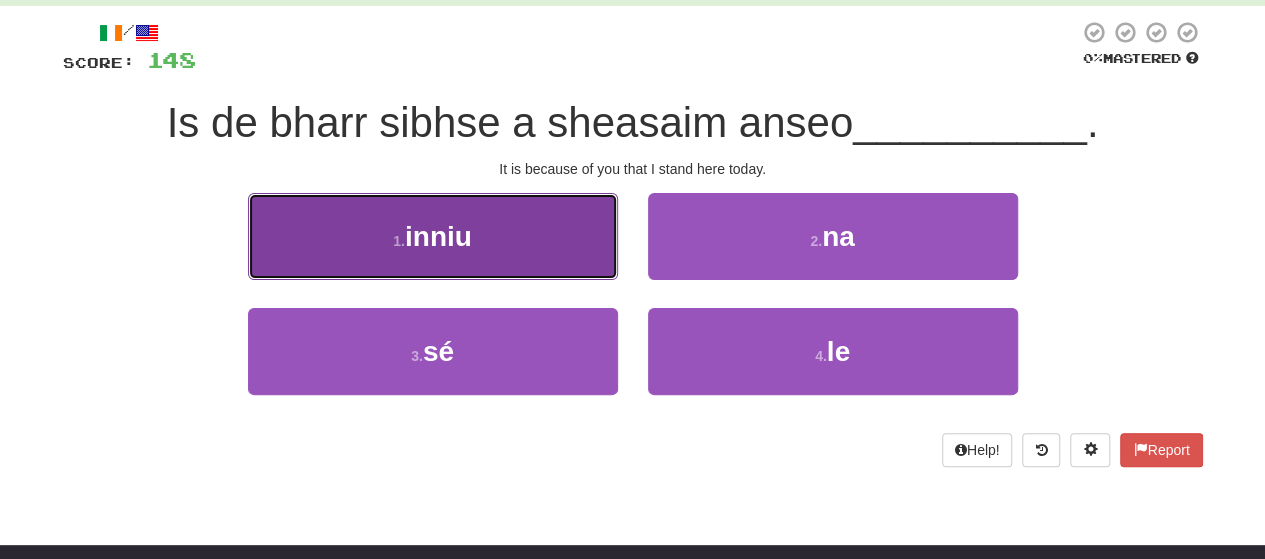 click on "1 .  inniu" at bounding box center (433, 236) 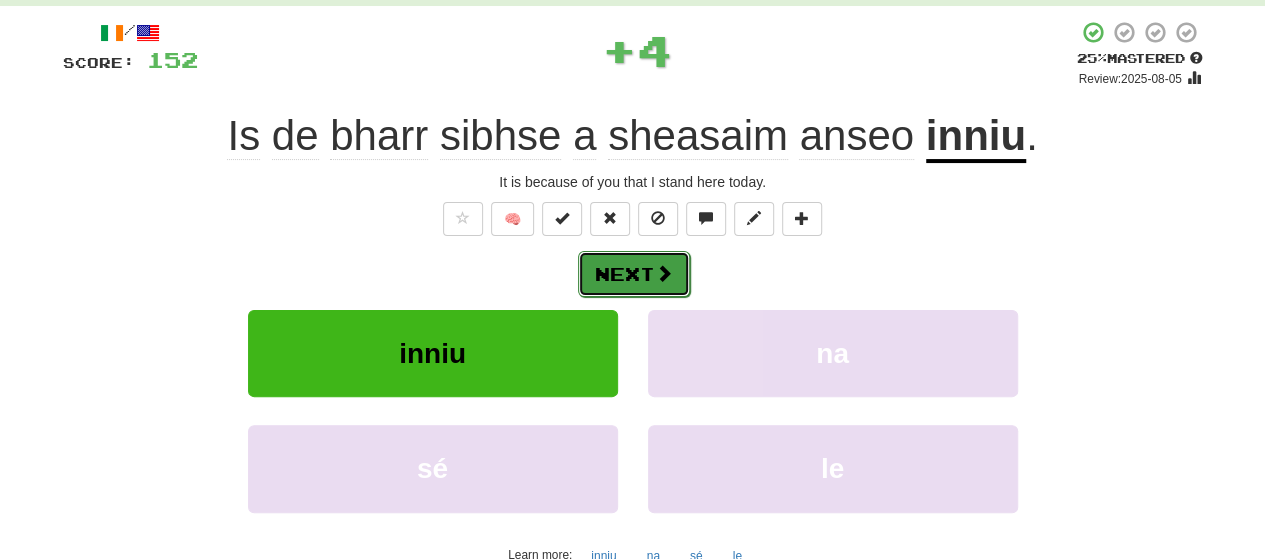 click on "Next" at bounding box center [634, 274] 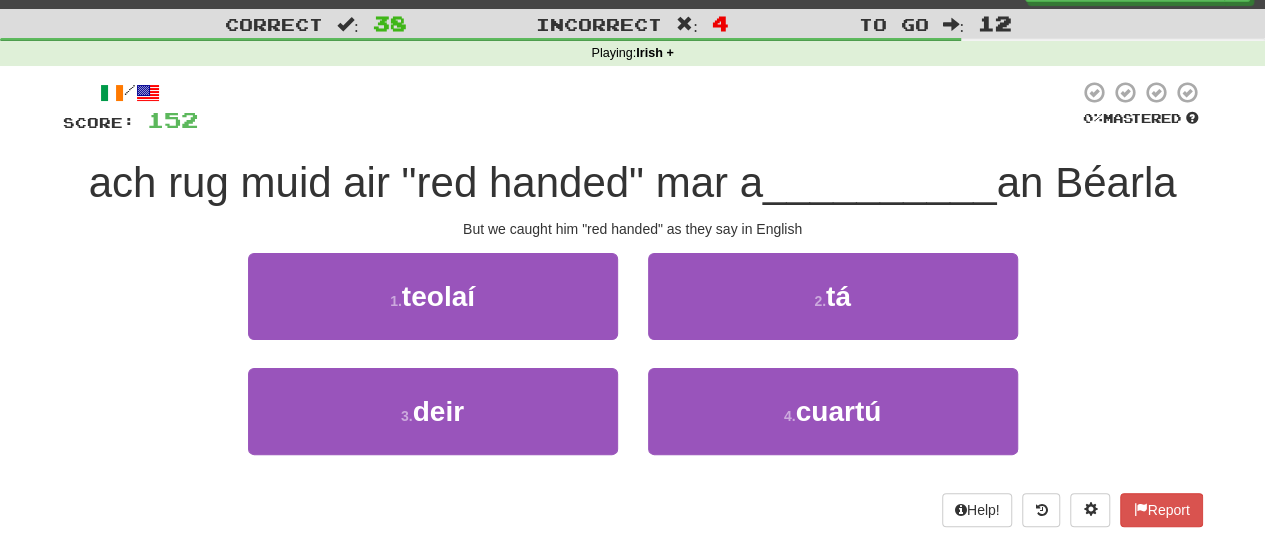 scroll, scrollTop: 29, scrollLeft: 0, axis: vertical 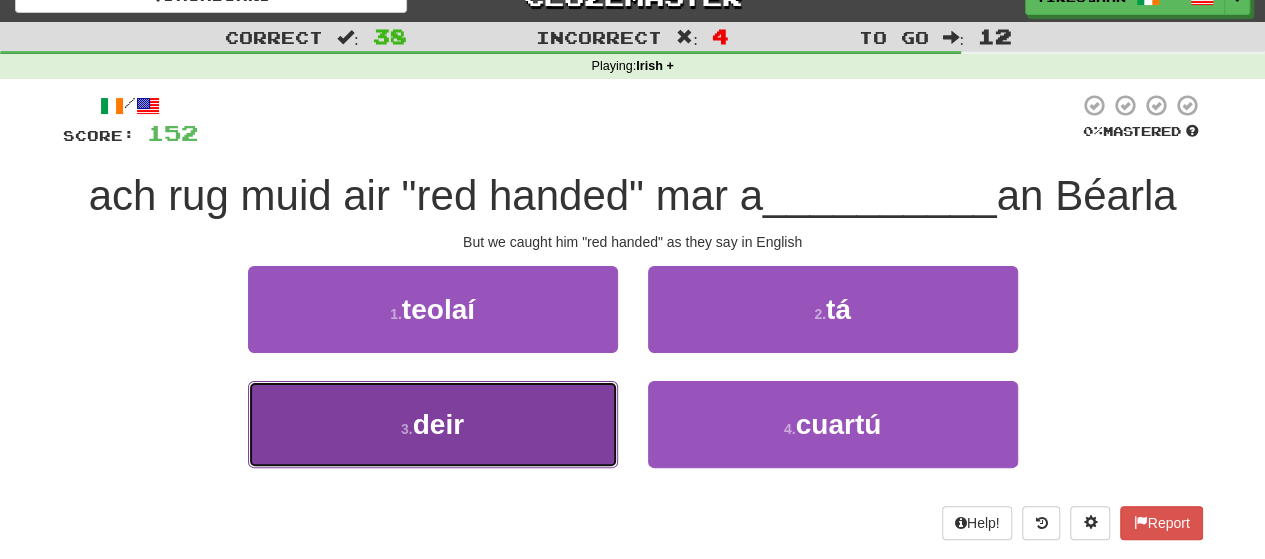 click on "3 .  deir" at bounding box center (433, 424) 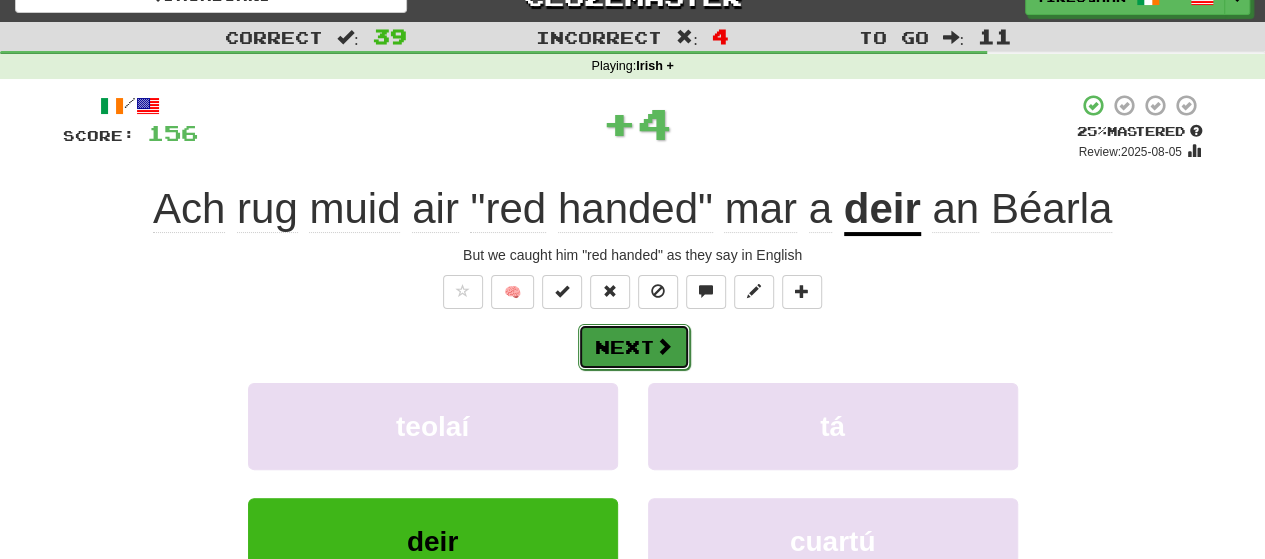 click on "Next" at bounding box center [634, 347] 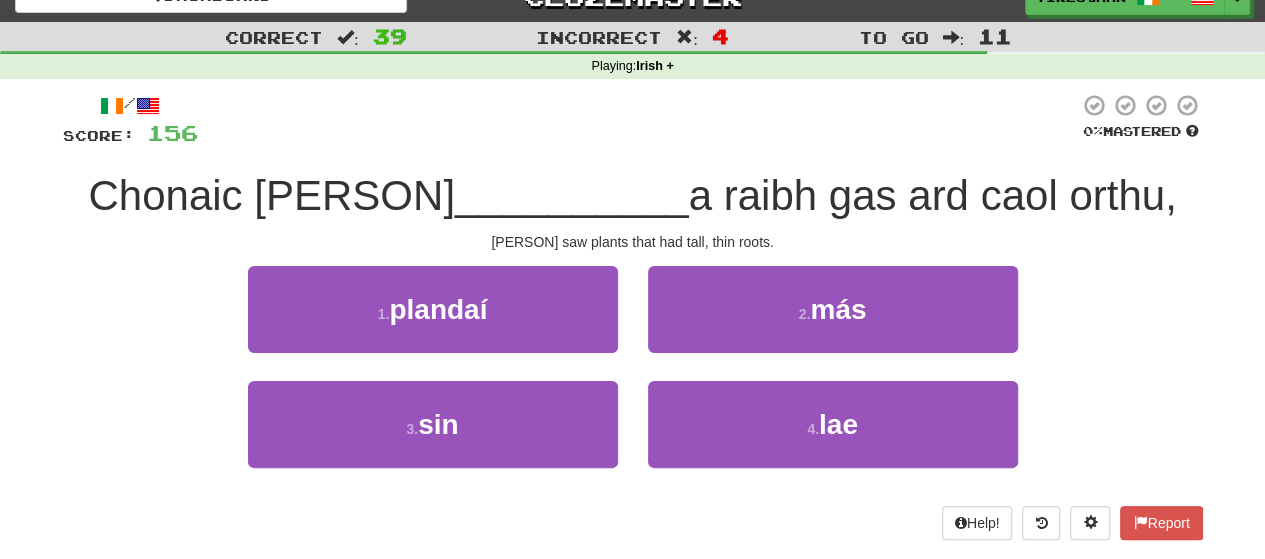 click on "1 .  plandaí" at bounding box center (433, 323) 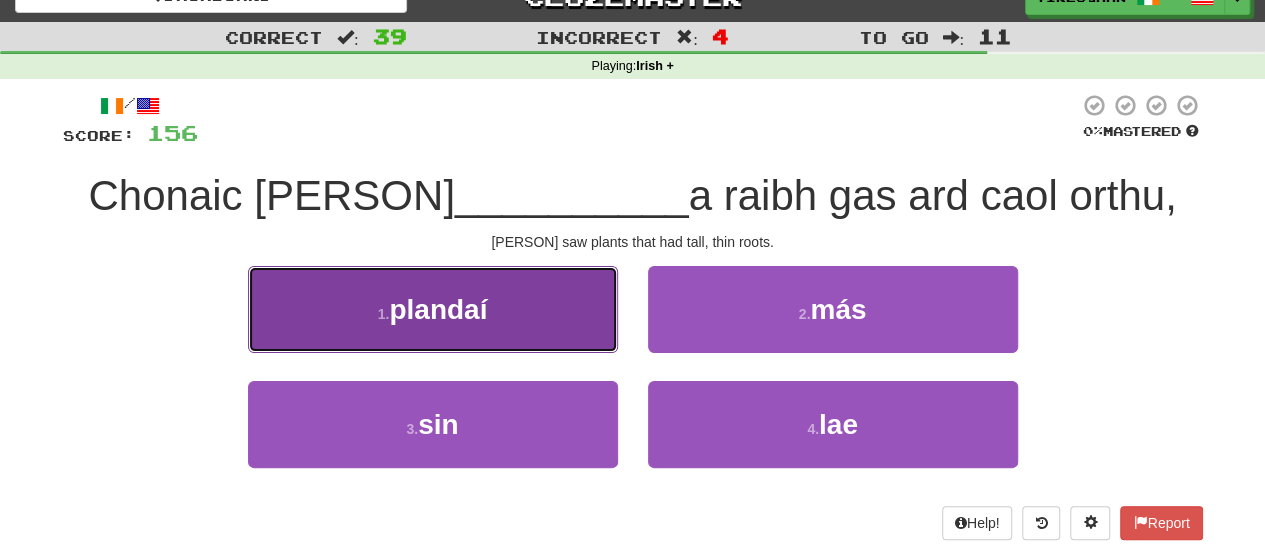 click on "1 .  plandaí" at bounding box center (433, 309) 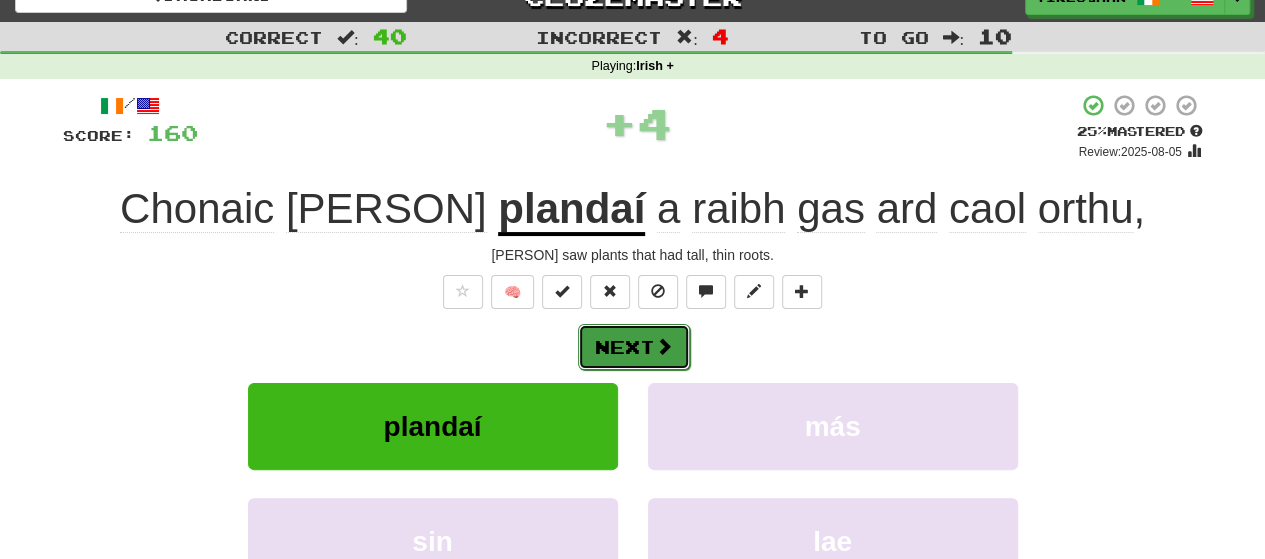 click at bounding box center [664, 346] 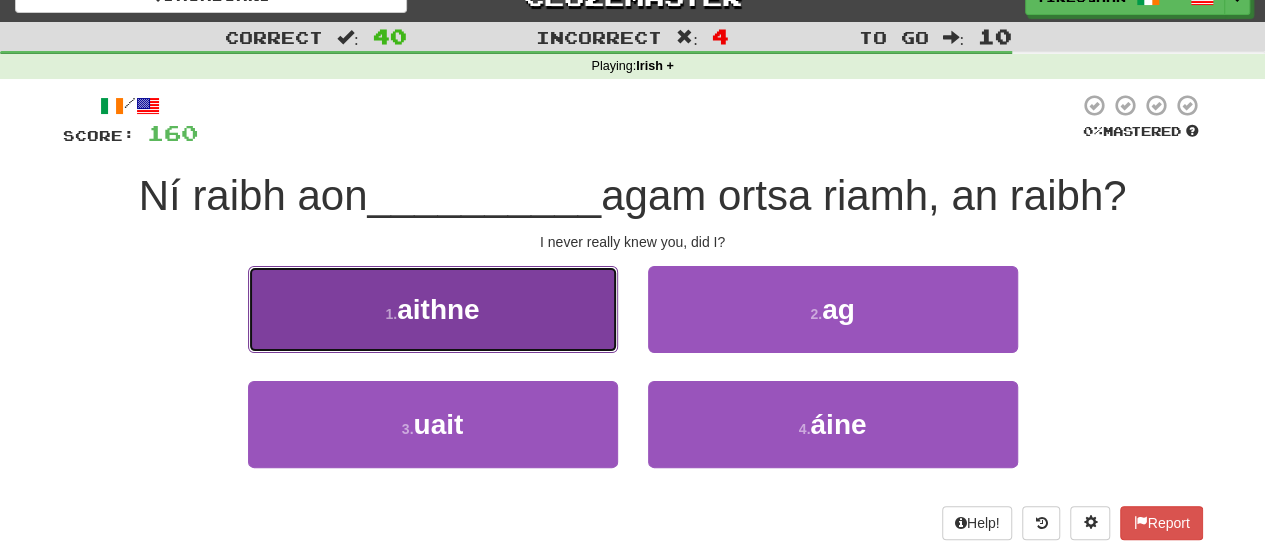 click on "1 .  aithne" at bounding box center (433, 309) 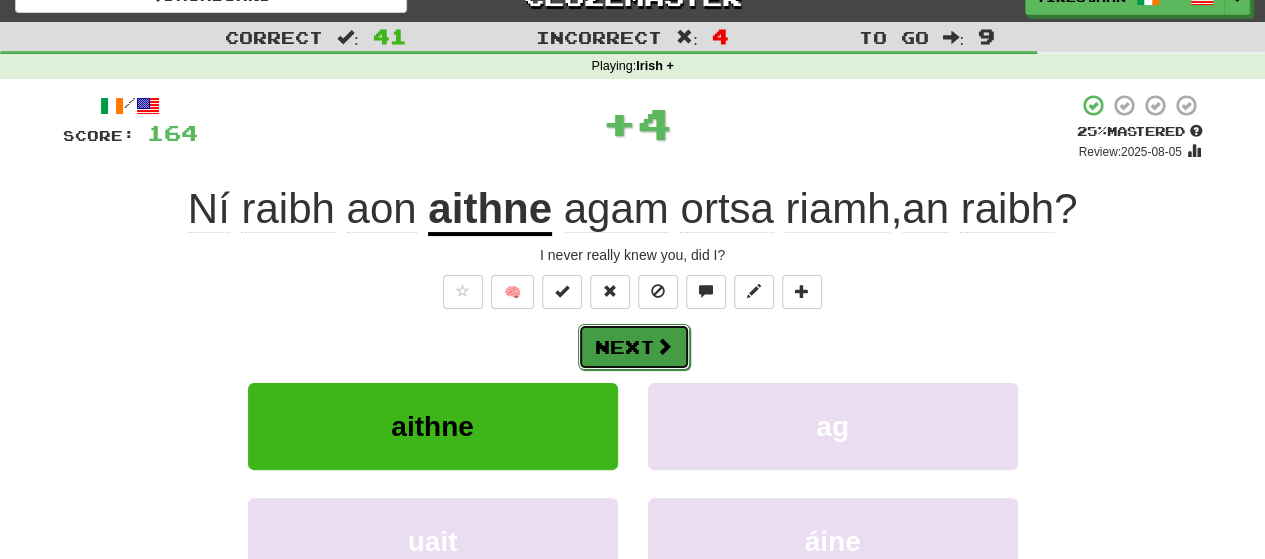 click on "Next" at bounding box center [634, 347] 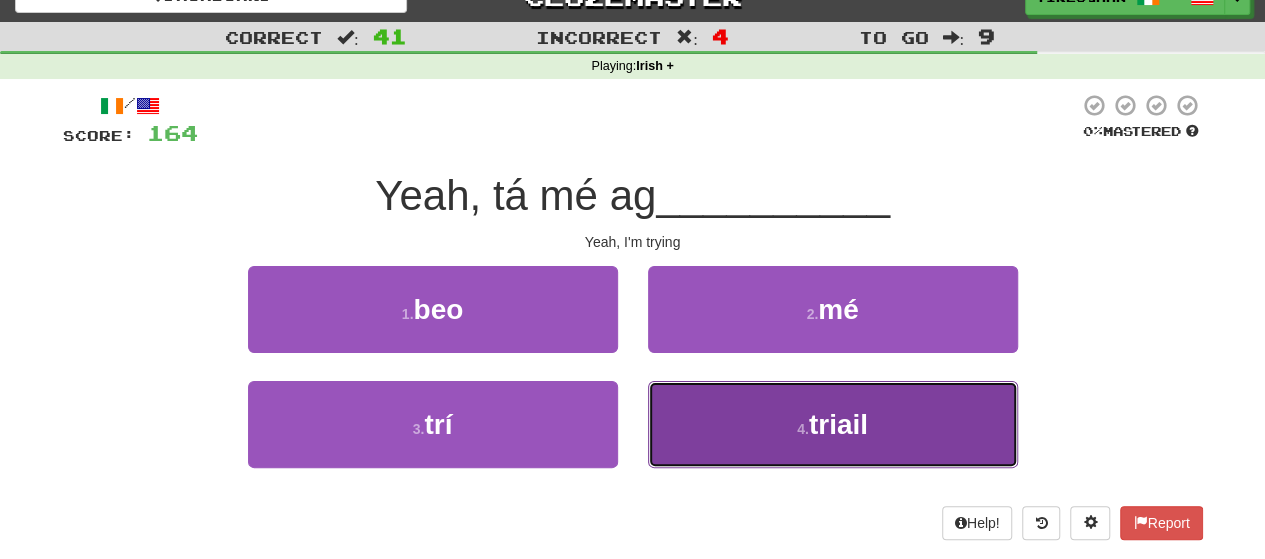 click on "4 ." at bounding box center (803, 429) 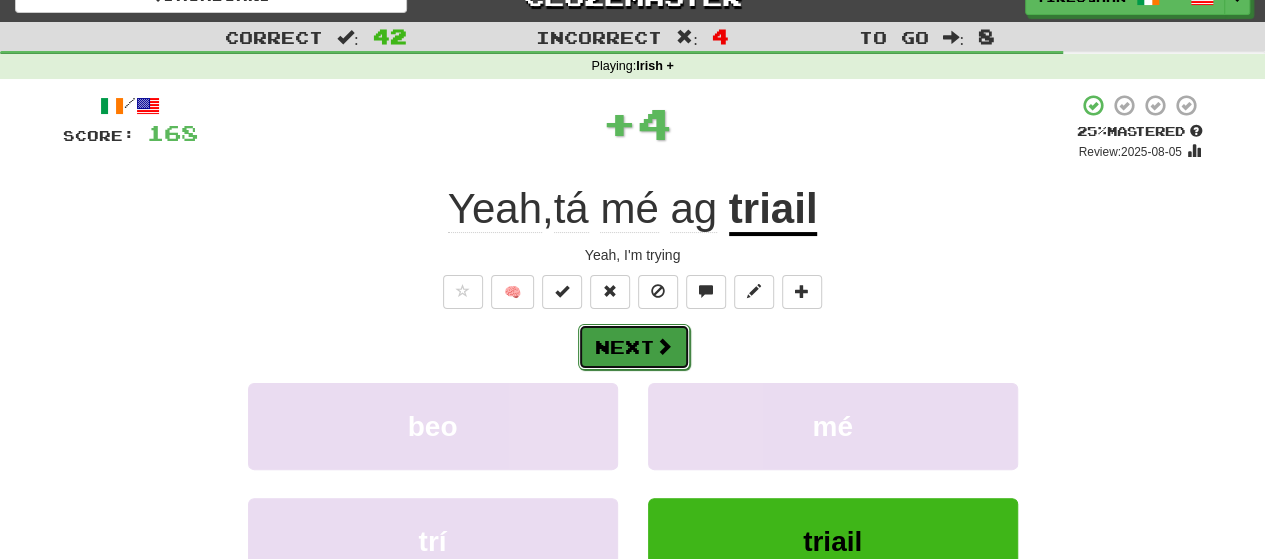 click at bounding box center [664, 346] 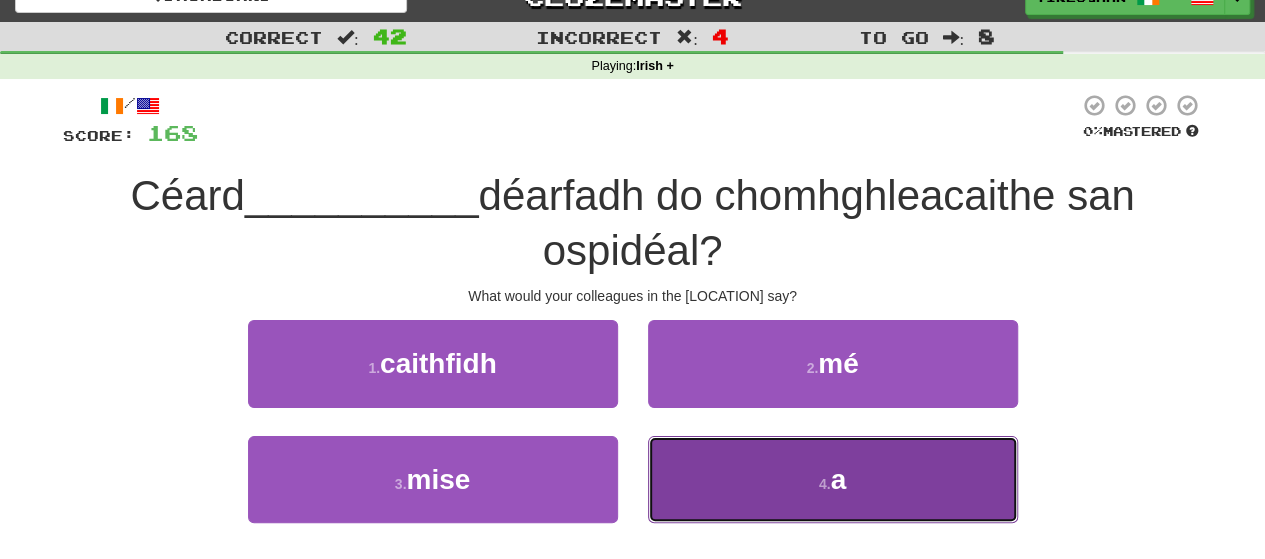 click on "4 .  a" at bounding box center (833, 479) 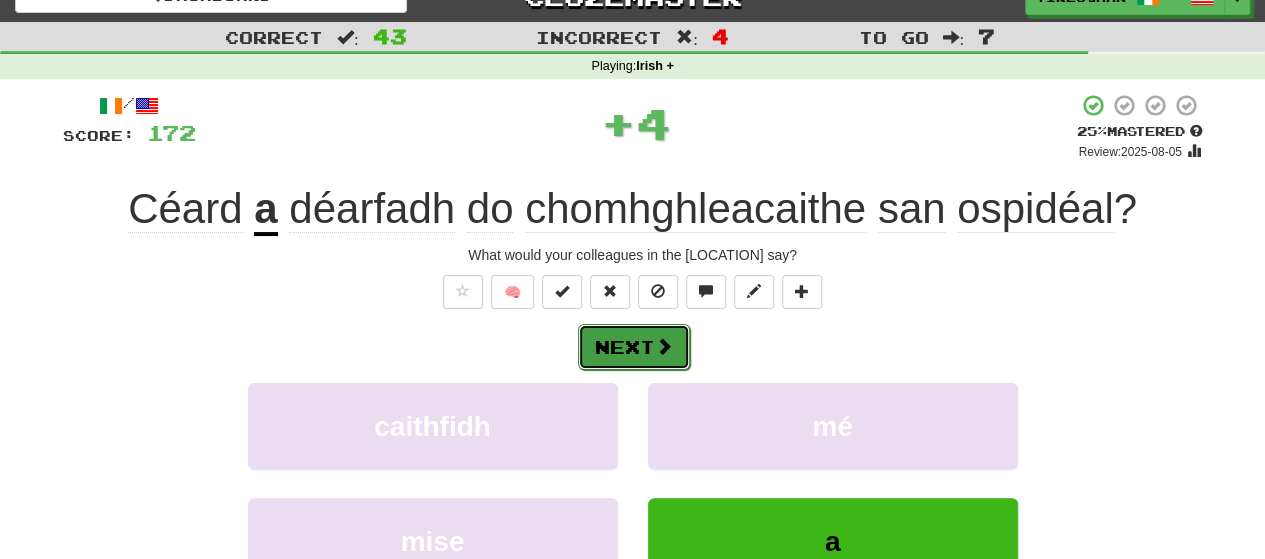click on "Next" at bounding box center [634, 347] 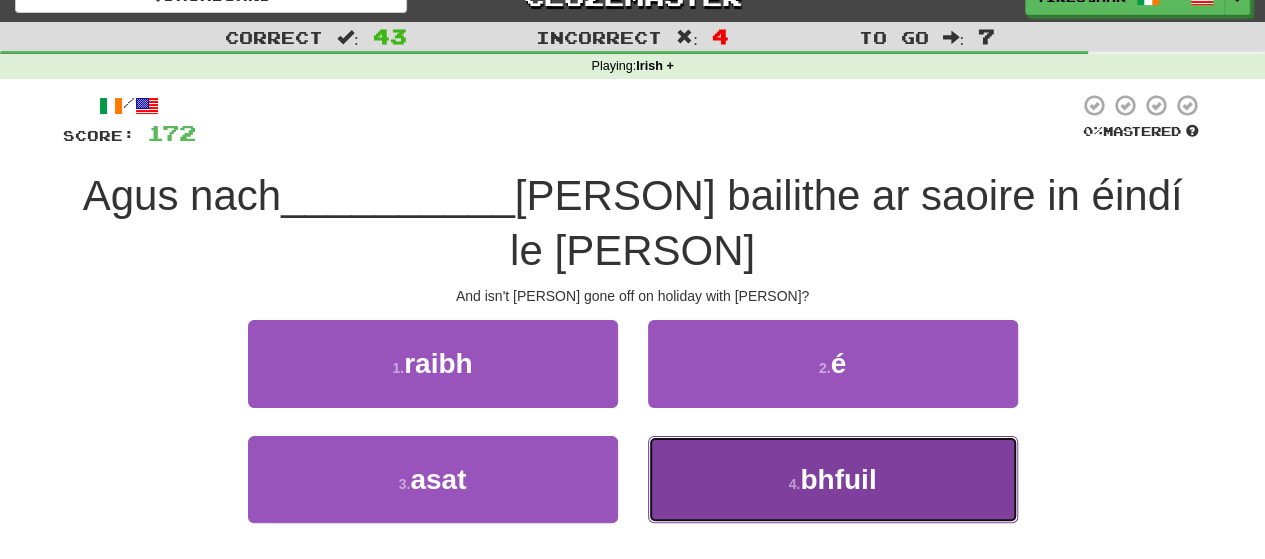 click on "4 .  bhfuil" at bounding box center [833, 479] 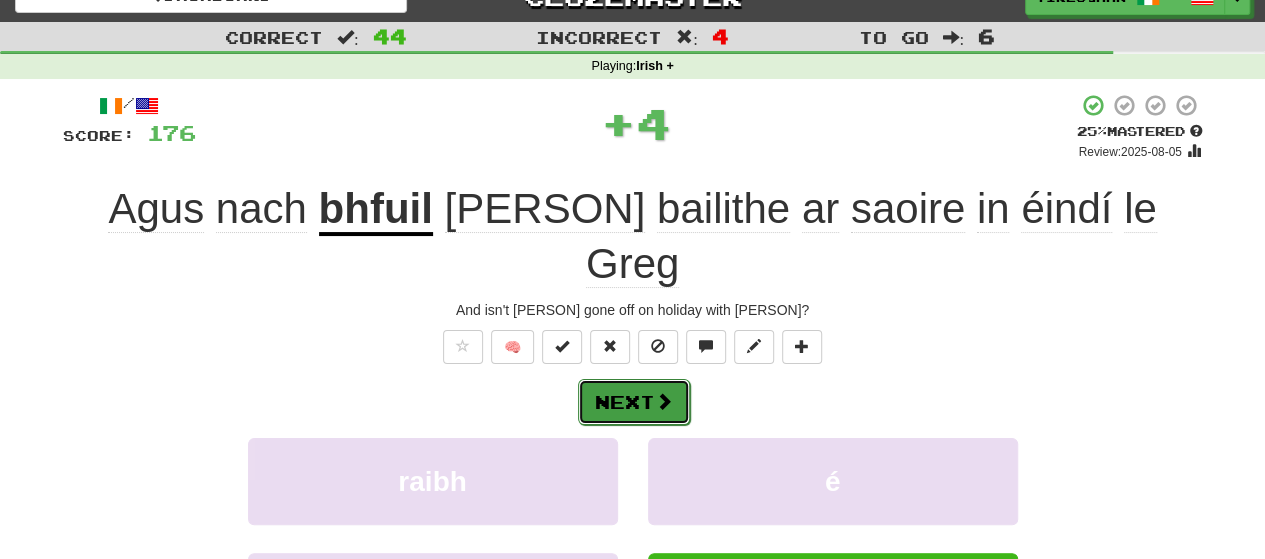 click on "Next" at bounding box center [634, 402] 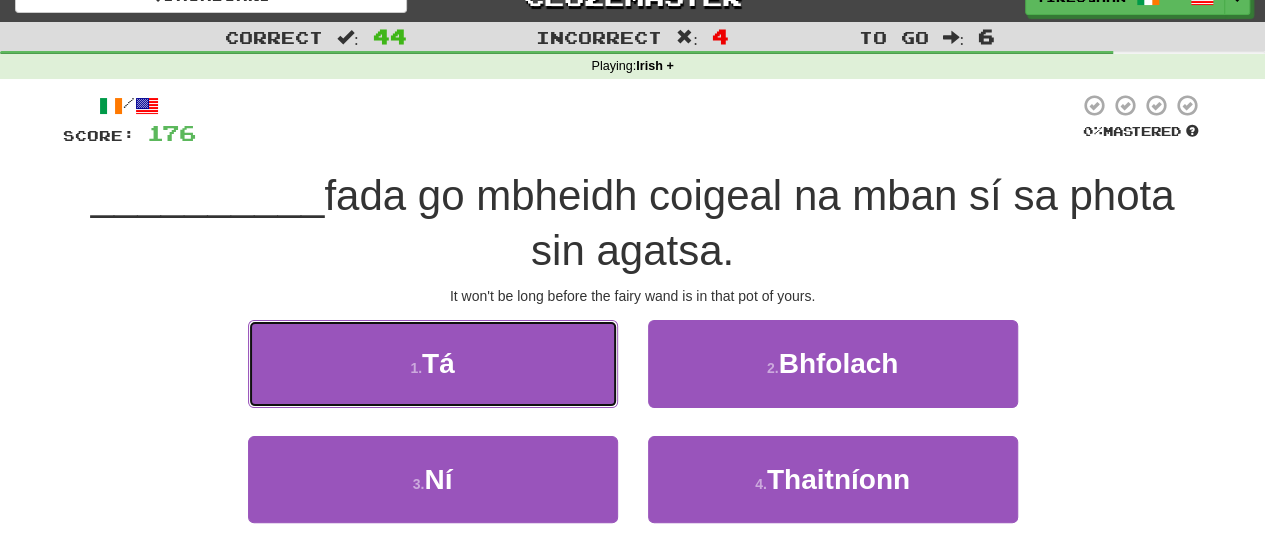 click on "1 .  Tá" at bounding box center [433, 363] 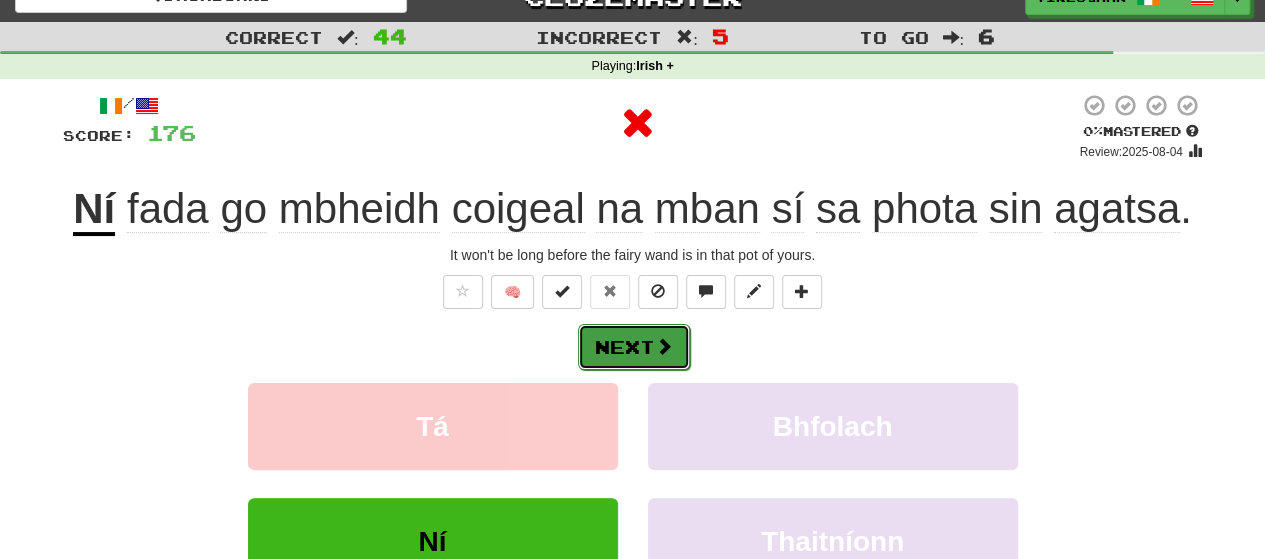 click on "Next" at bounding box center (634, 347) 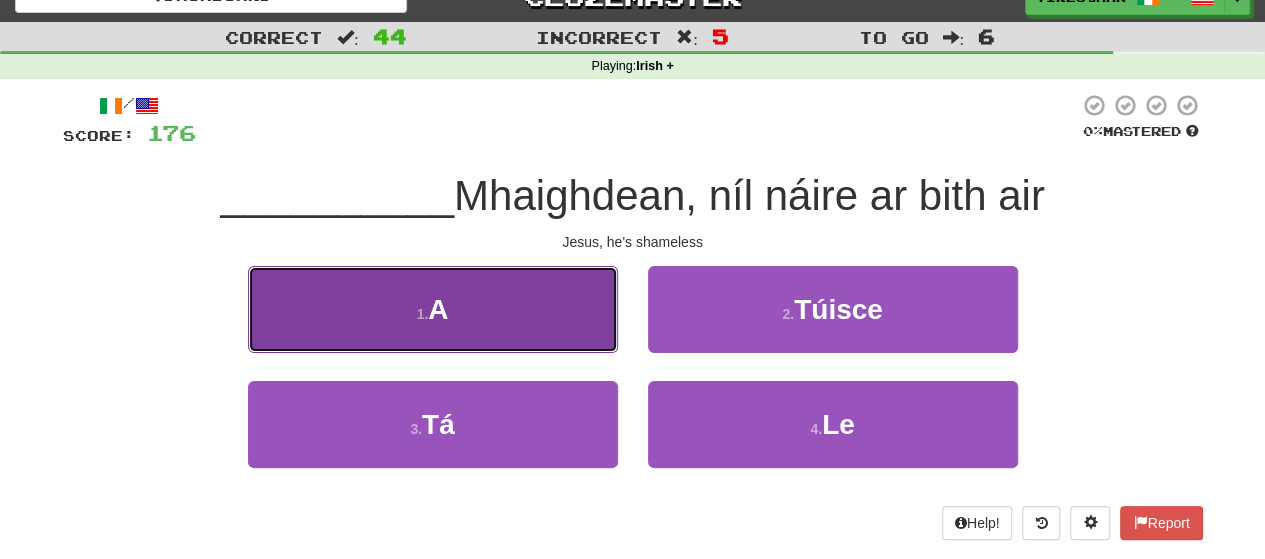 click on "1 .  A" at bounding box center (433, 309) 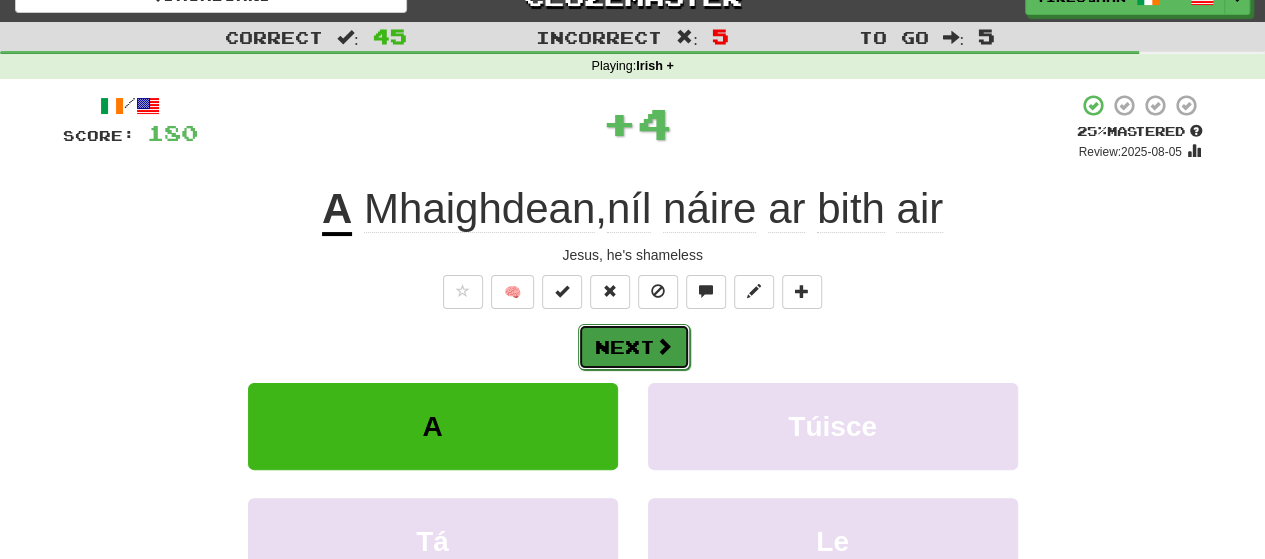 click on "Next" at bounding box center [634, 347] 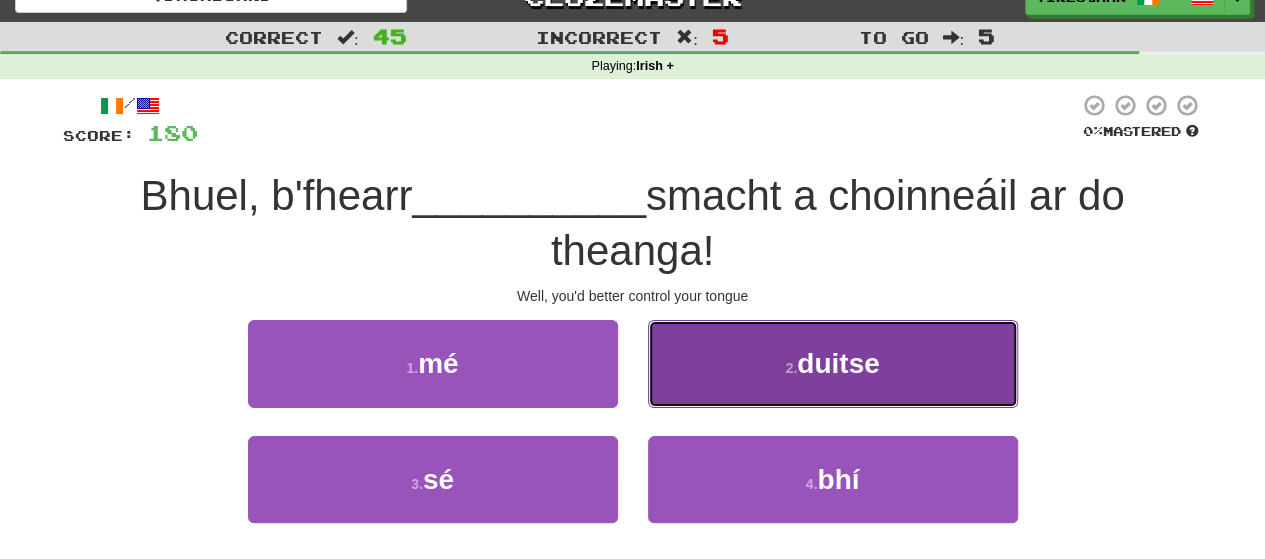 click on "2 .  duitse" at bounding box center (833, 363) 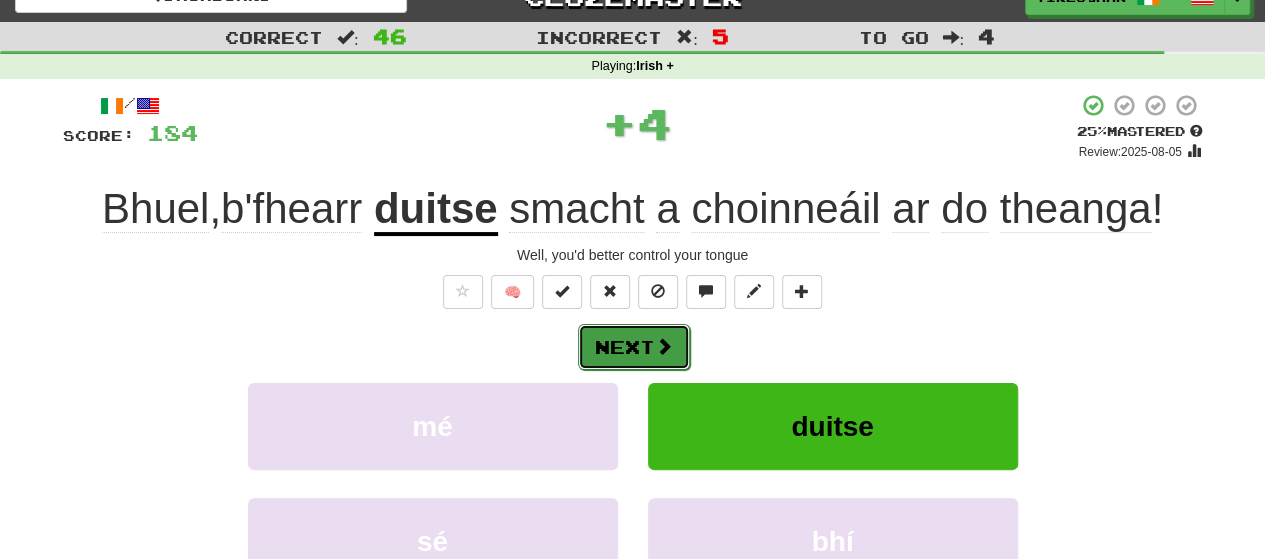 click on "Next" at bounding box center (634, 347) 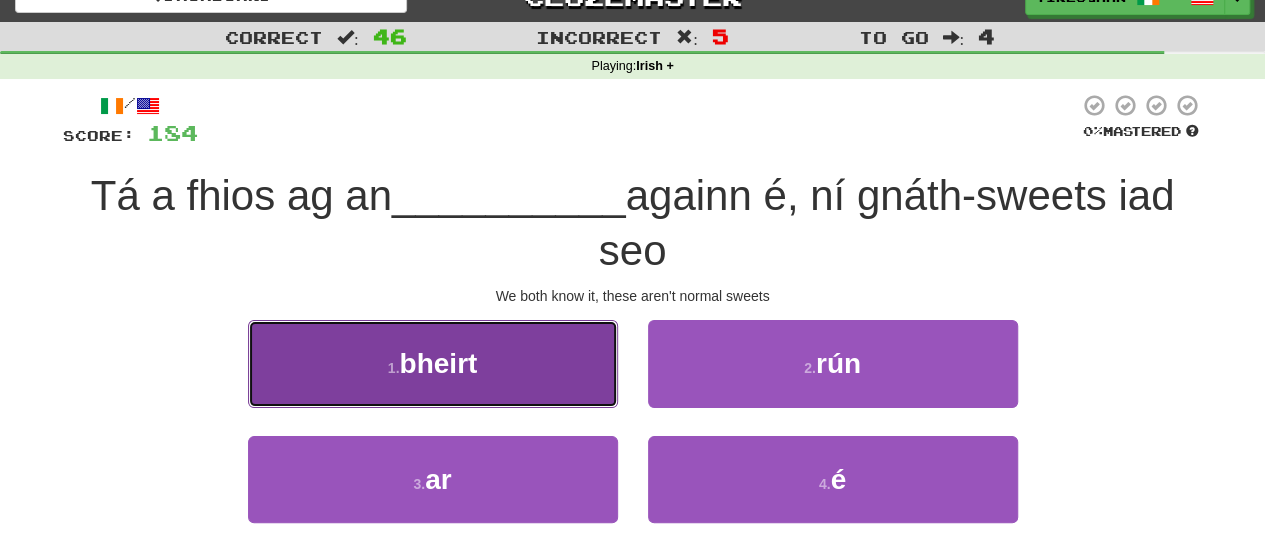 click on "1 .  bheirt" at bounding box center (433, 363) 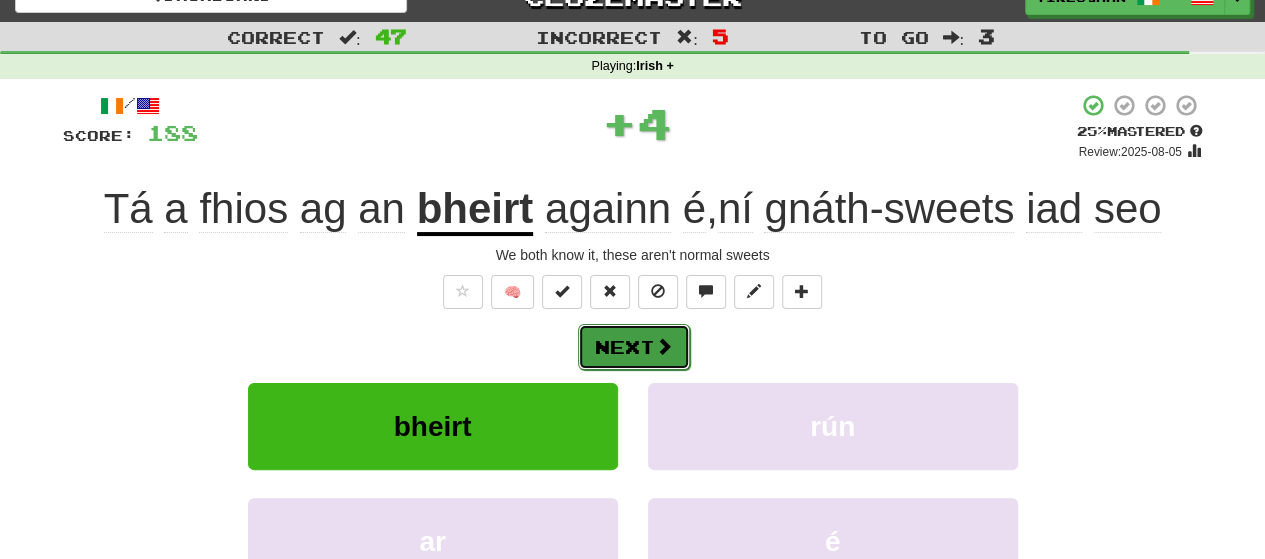click on "Next" at bounding box center (634, 347) 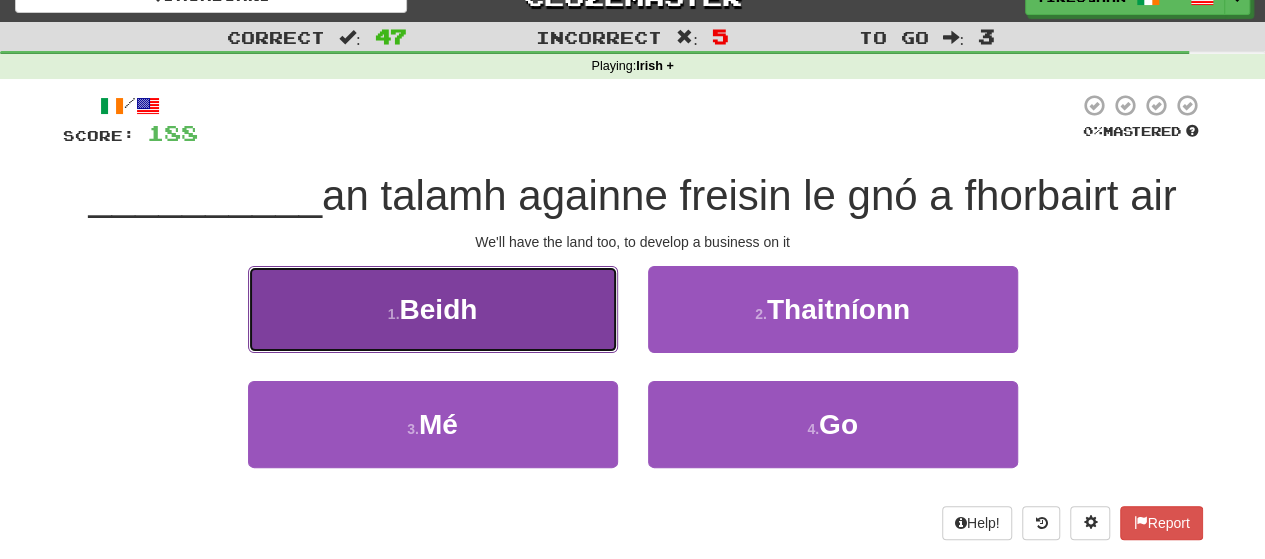 click on "Beidh" at bounding box center (438, 309) 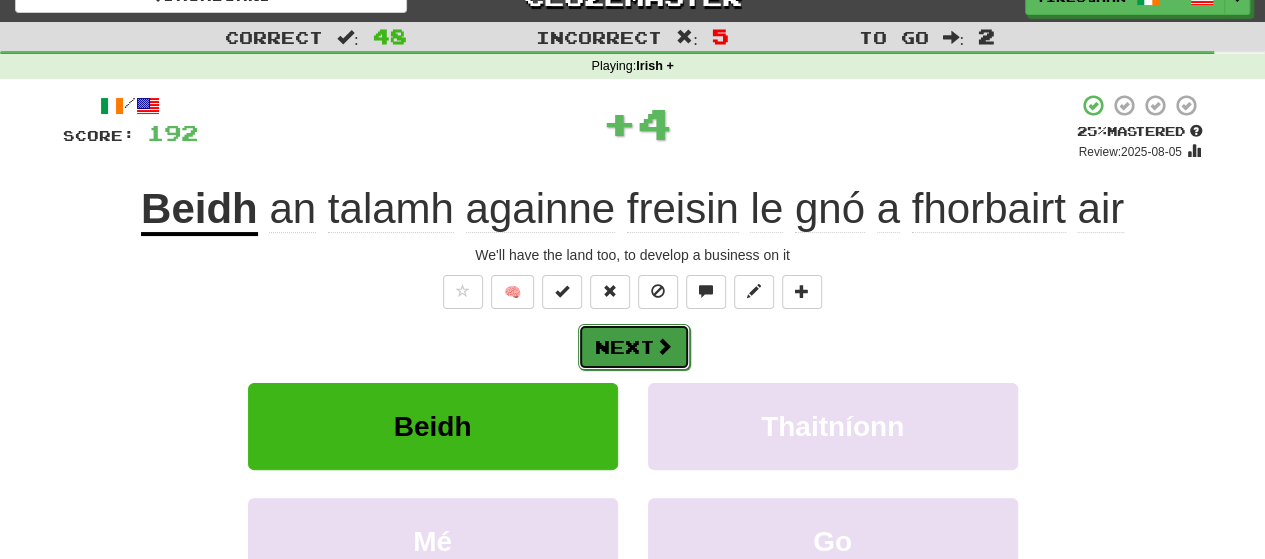 click on "Next" at bounding box center (634, 347) 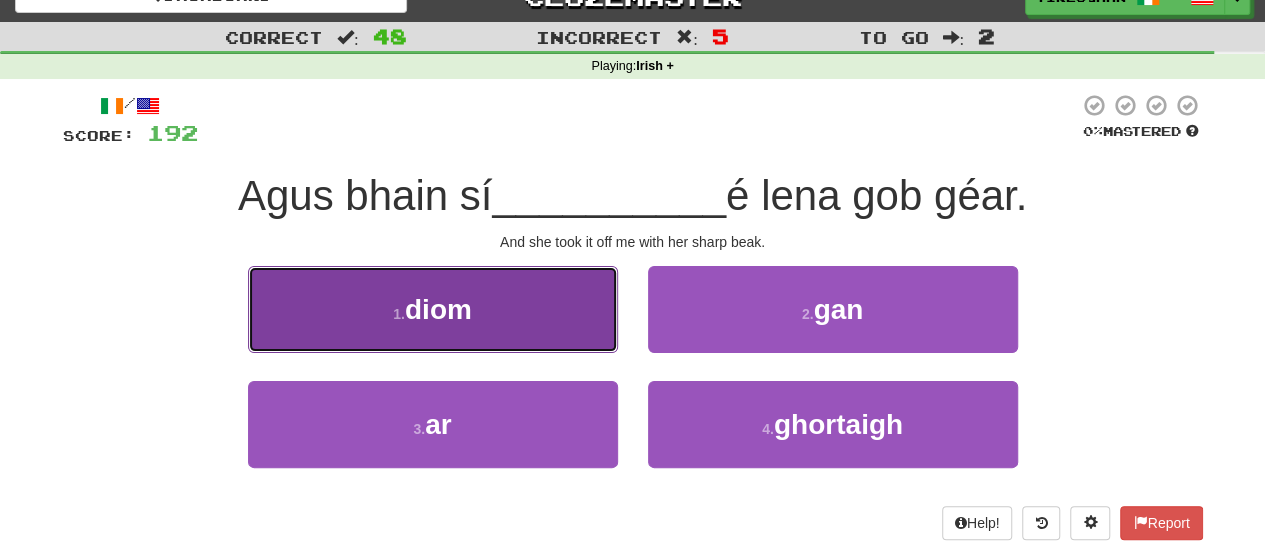 click on "1 .  diom" at bounding box center (433, 309) 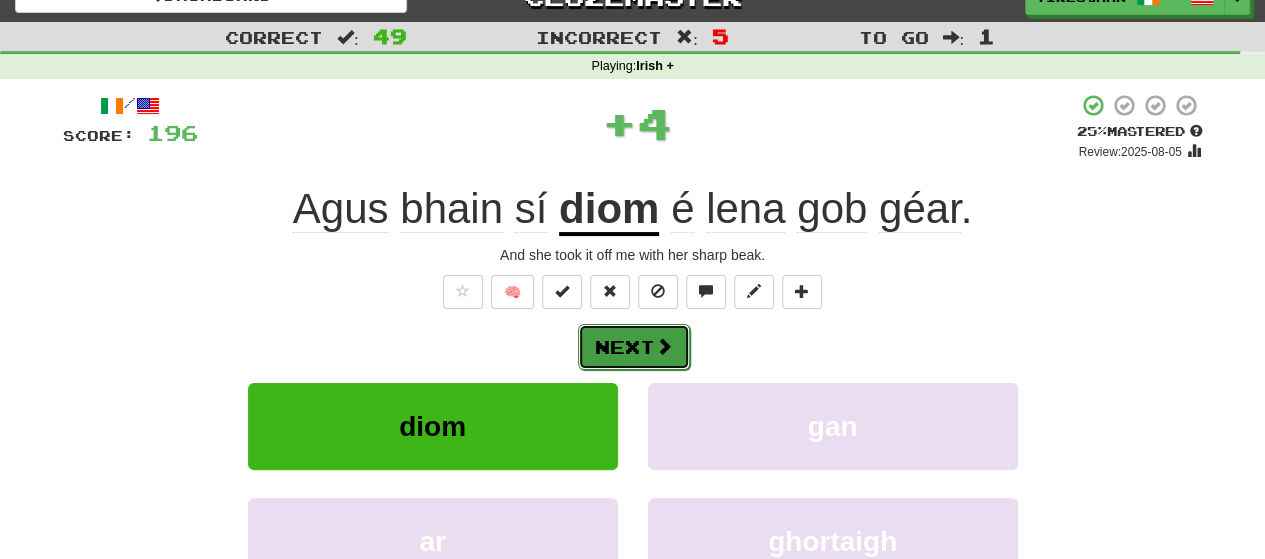 click on "Next" at bounding box center [634, 347] 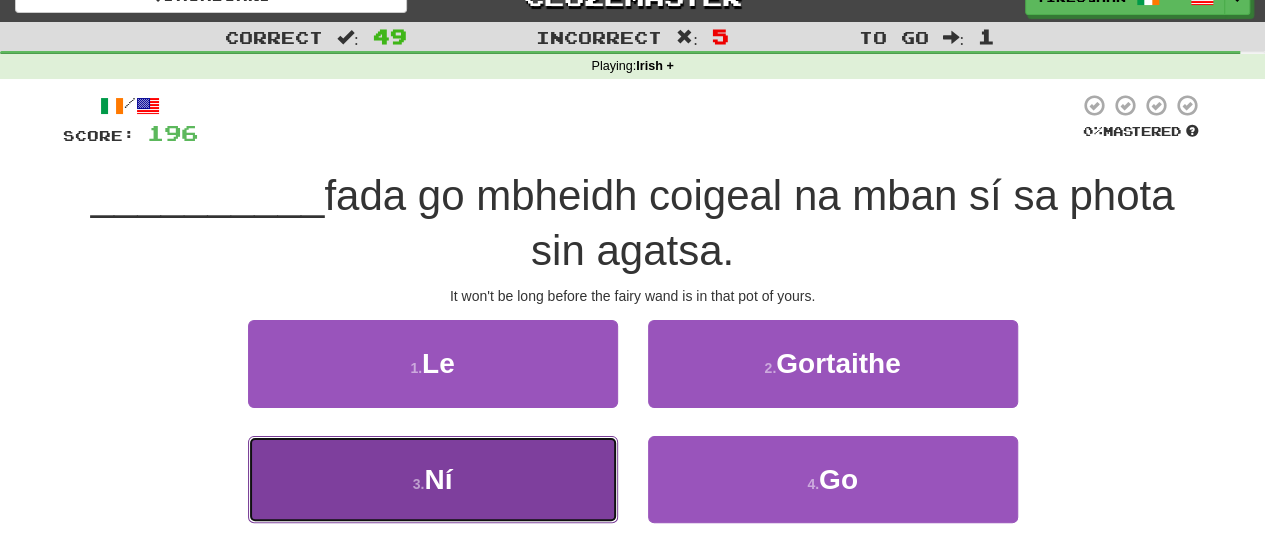 click on "3 .  Ní" at bounding box center [433, 479] 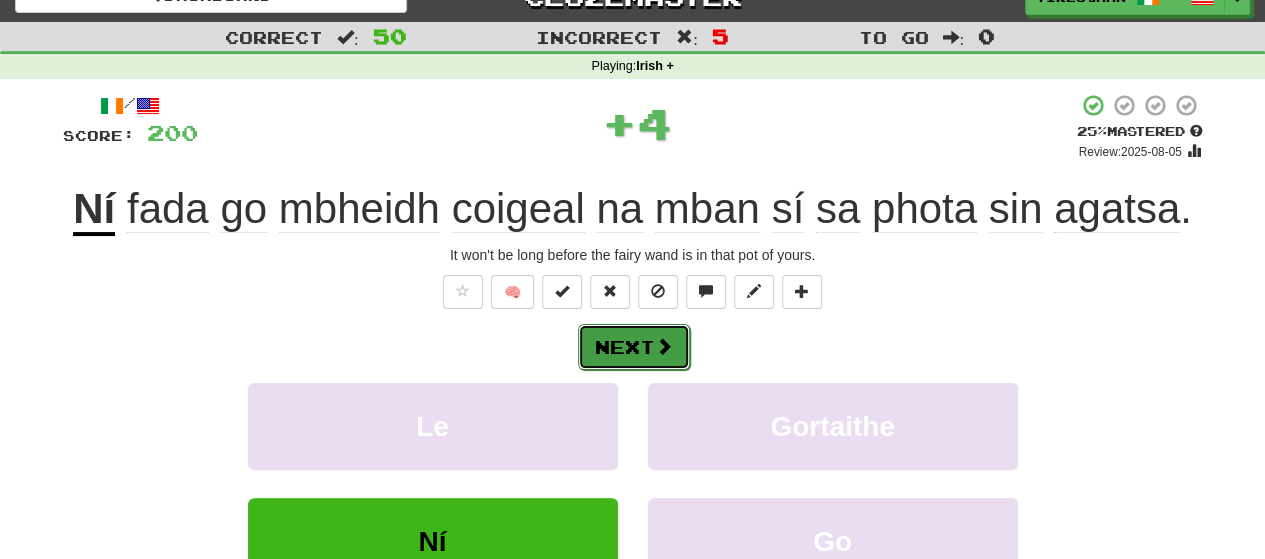 click at bounding box center [664, 346] 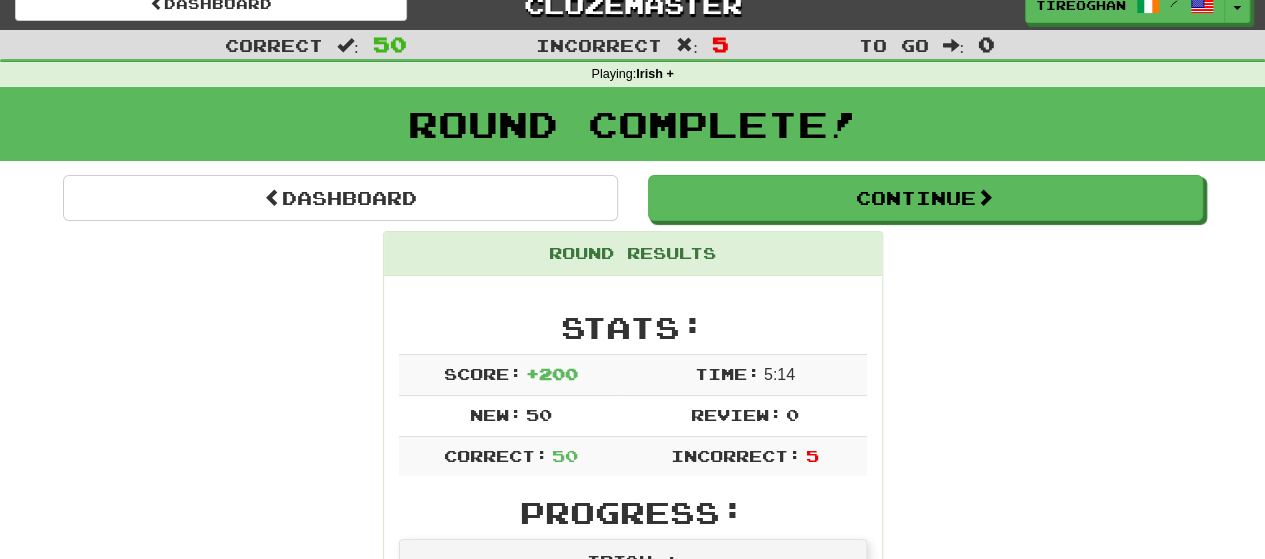 scroll, scrollTop: 0, scrollLeft: 0, axis: both 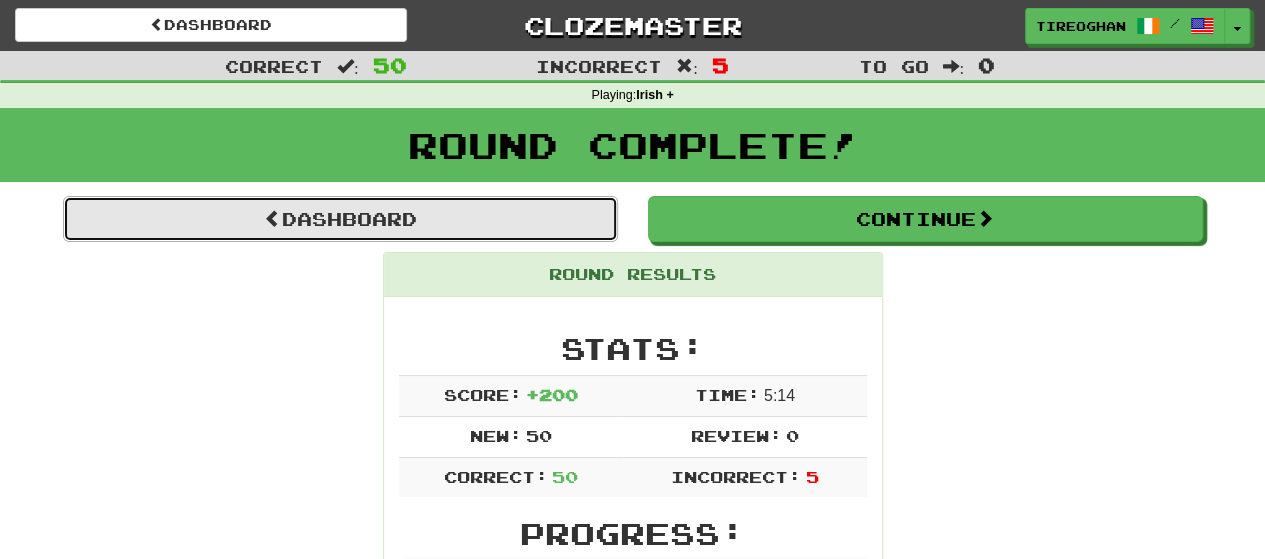 click on "Dashboard" at bounding box center [340, 219] 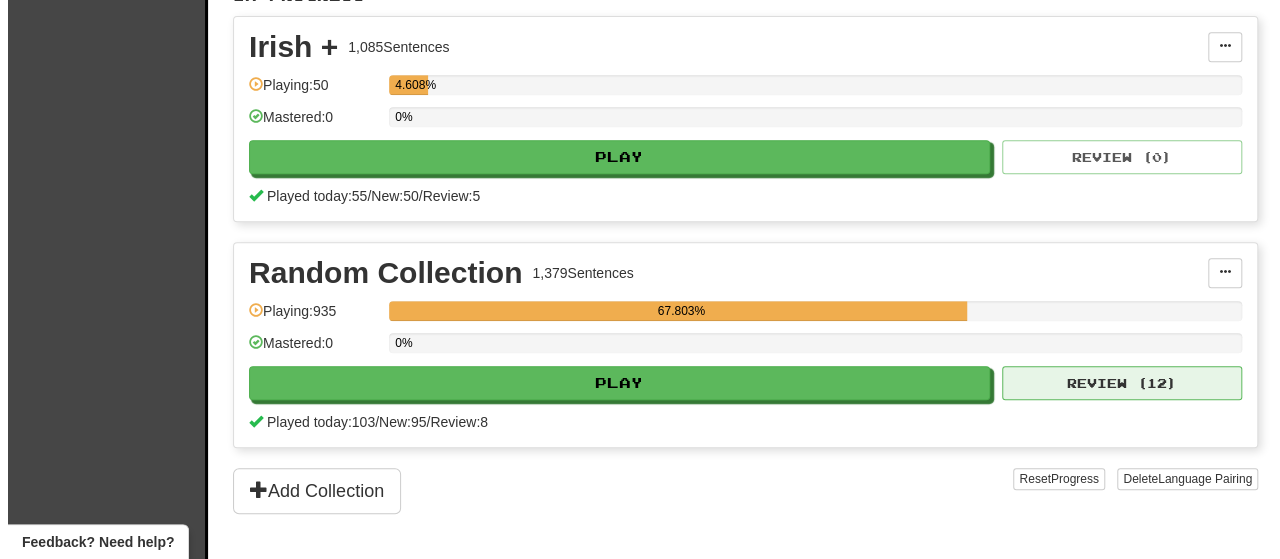 scroll, scrollTop: 429, scrollLeft: 0, axis: vertical 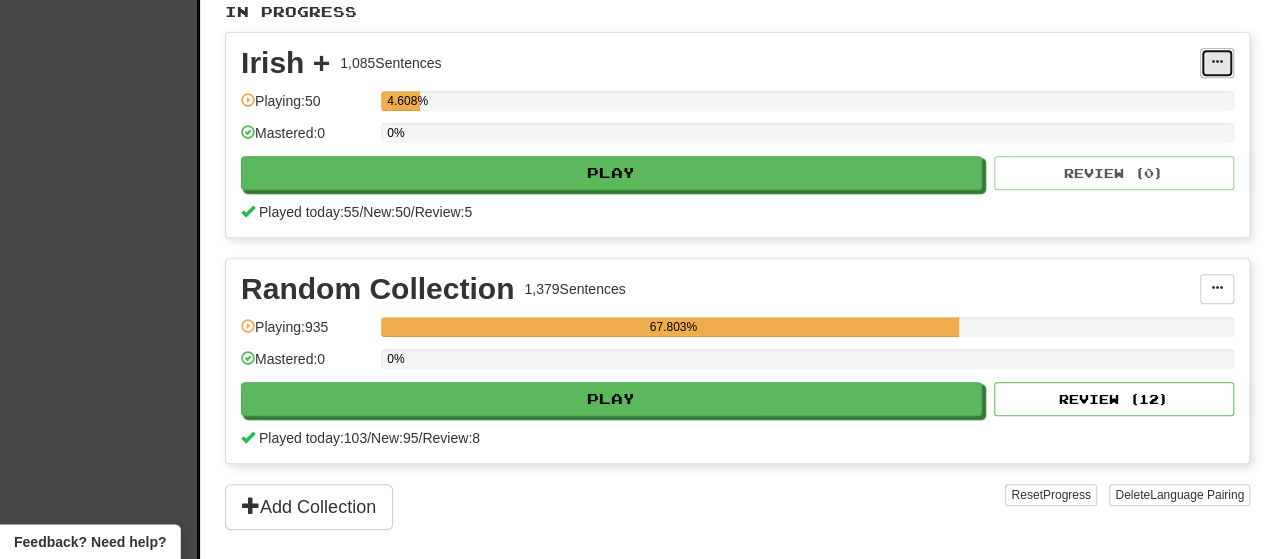 click at bounding box center [1217, 62] 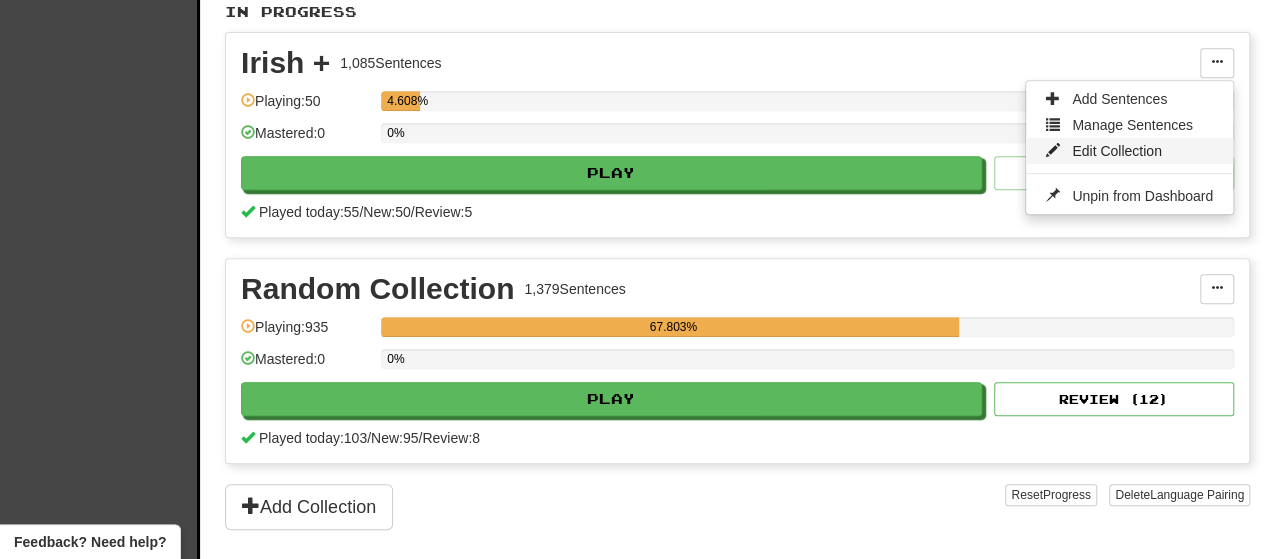 click on "Edit Collection" at bounding box center [1117, 151] 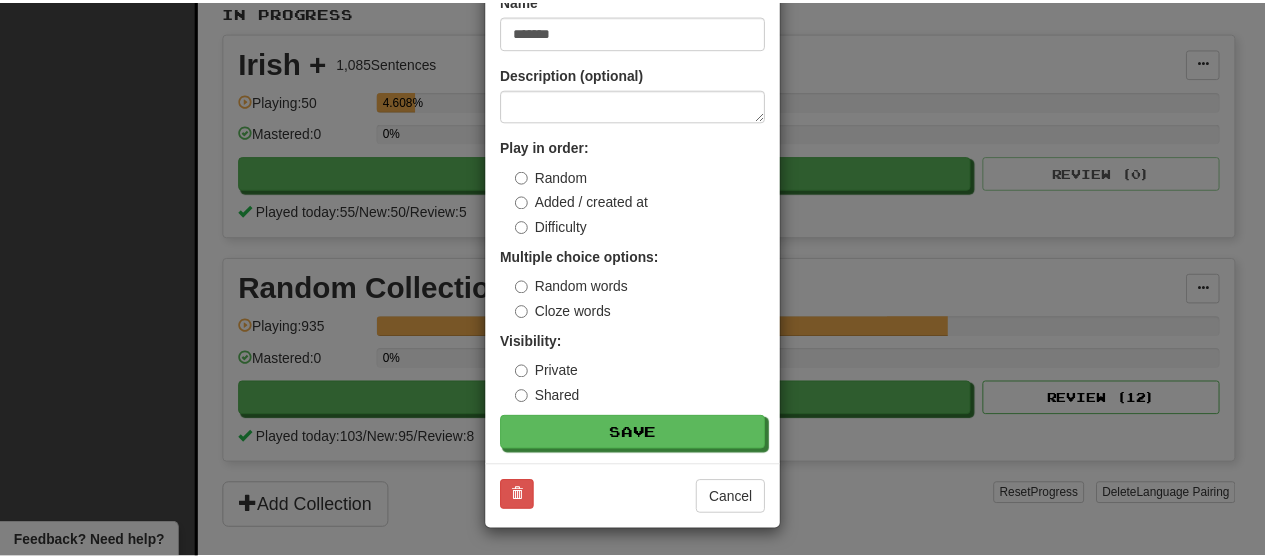 scroll, scrollTop: 0, scrollLeft: 0, axis: both 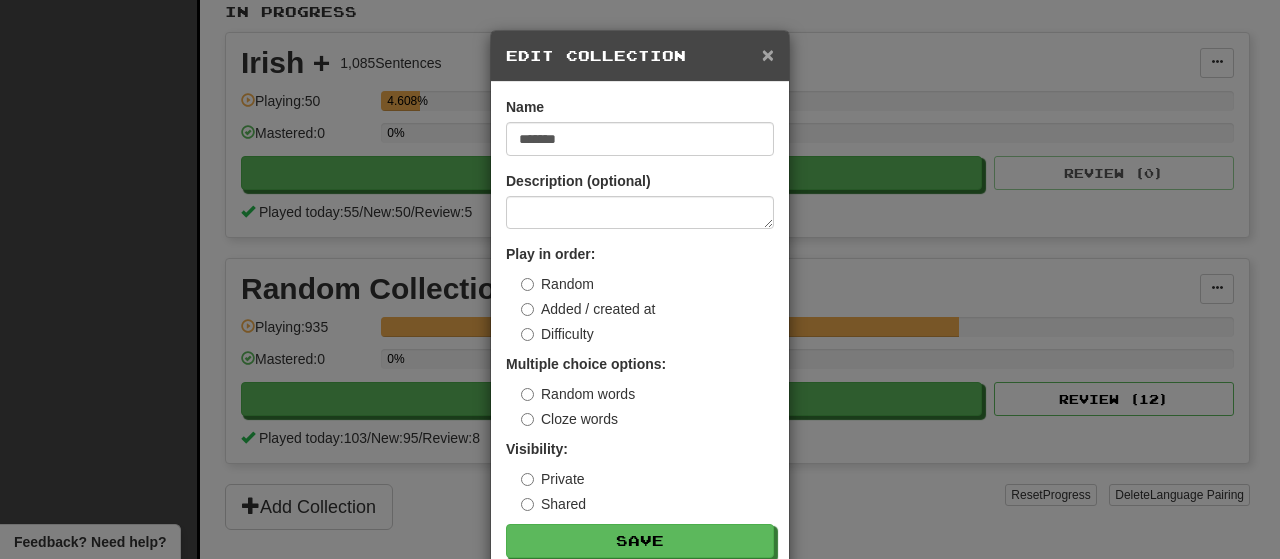 click on "×" at bounding box center (768, 54) 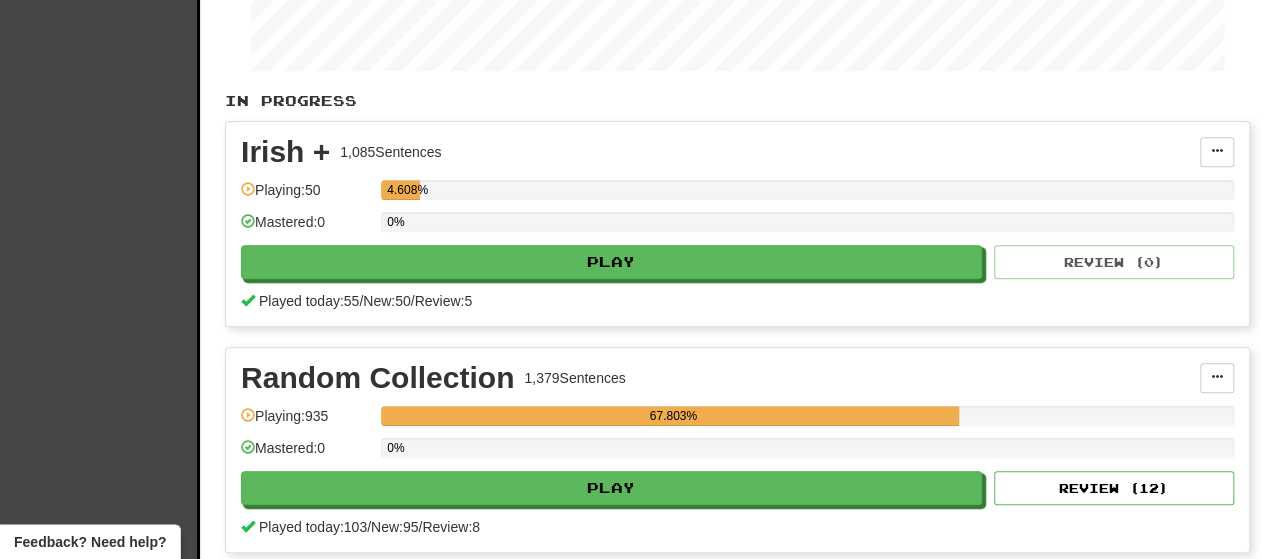 scroll, scrollTop: 350, scrollLeft: 0, axis: vertical 